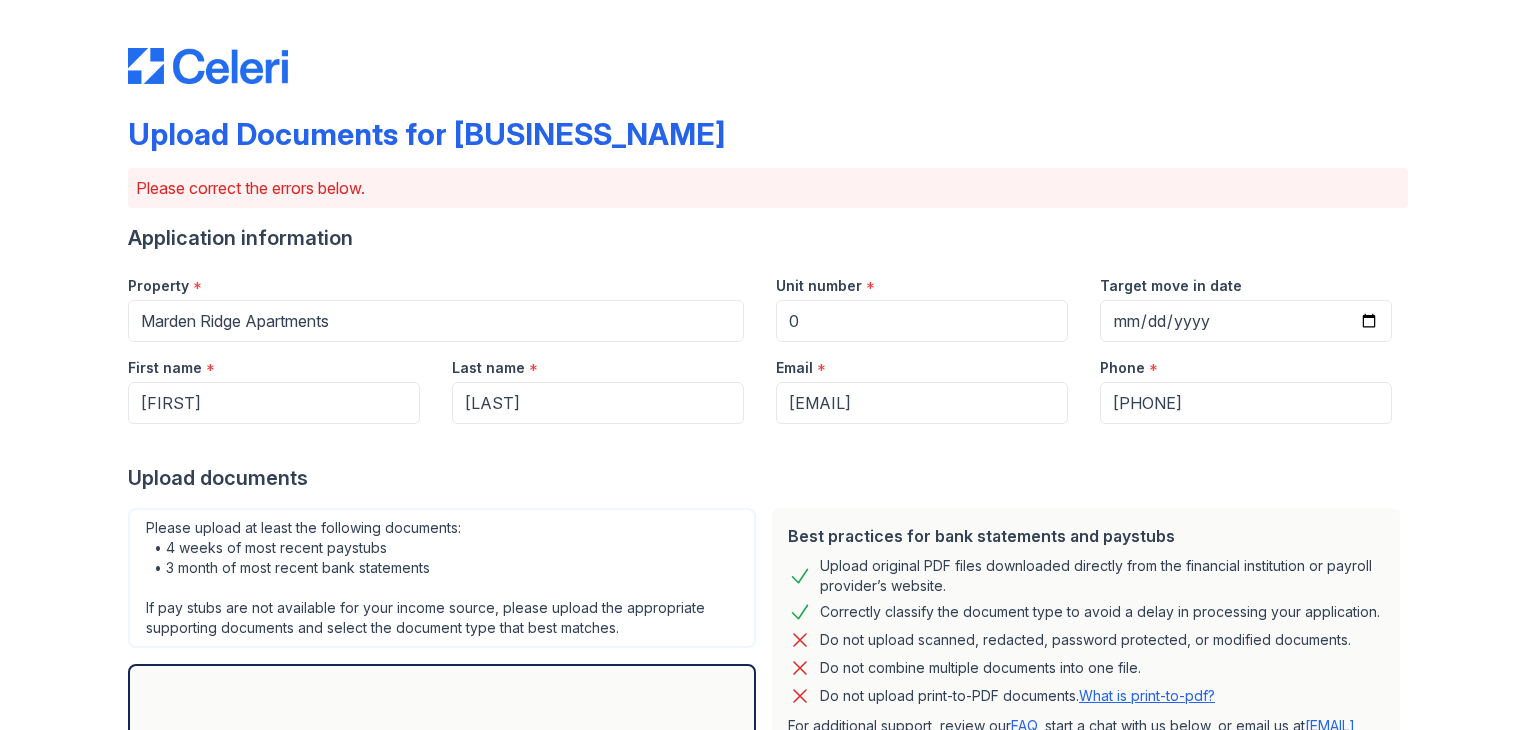 scroll, scrollTop: 0, scrollLeft: 0, axis: both 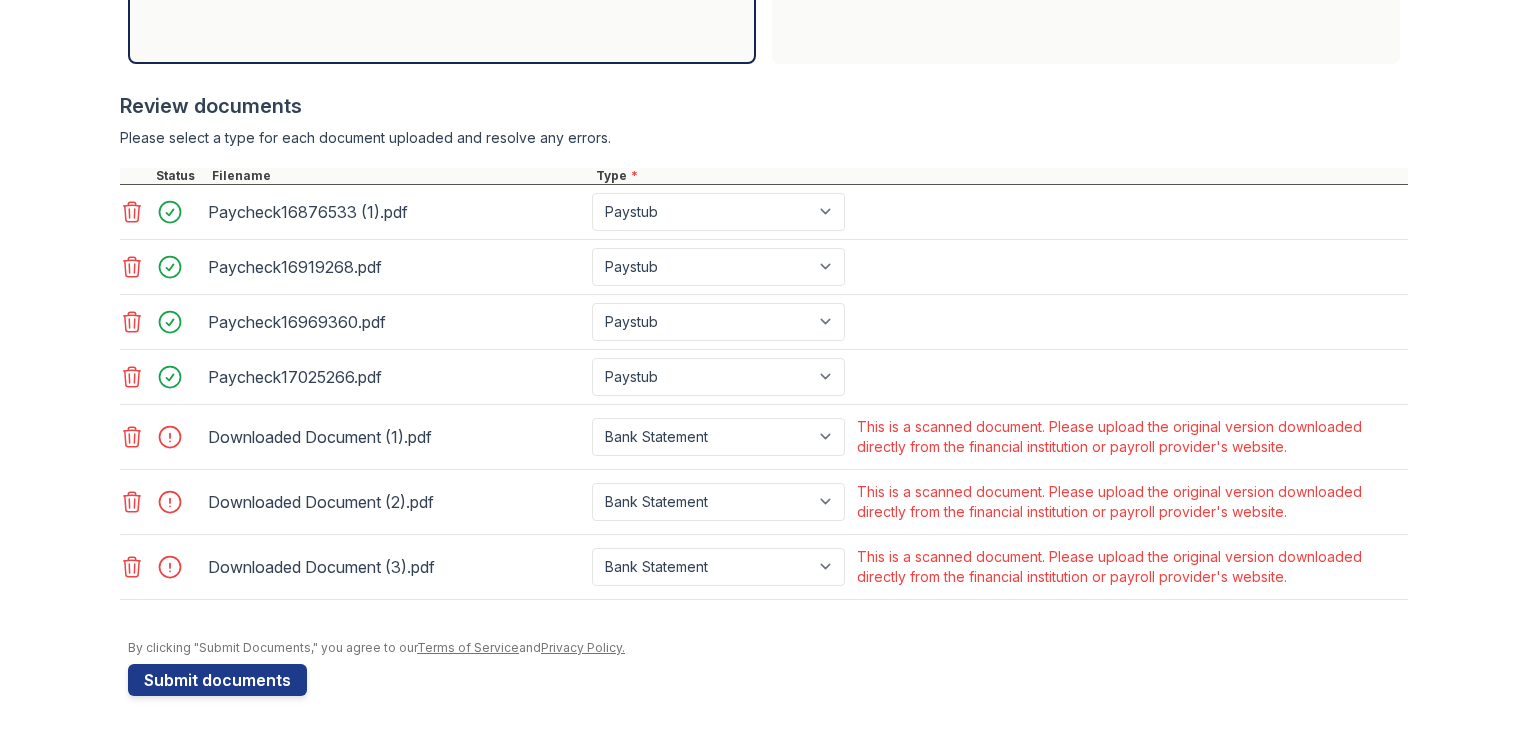 click 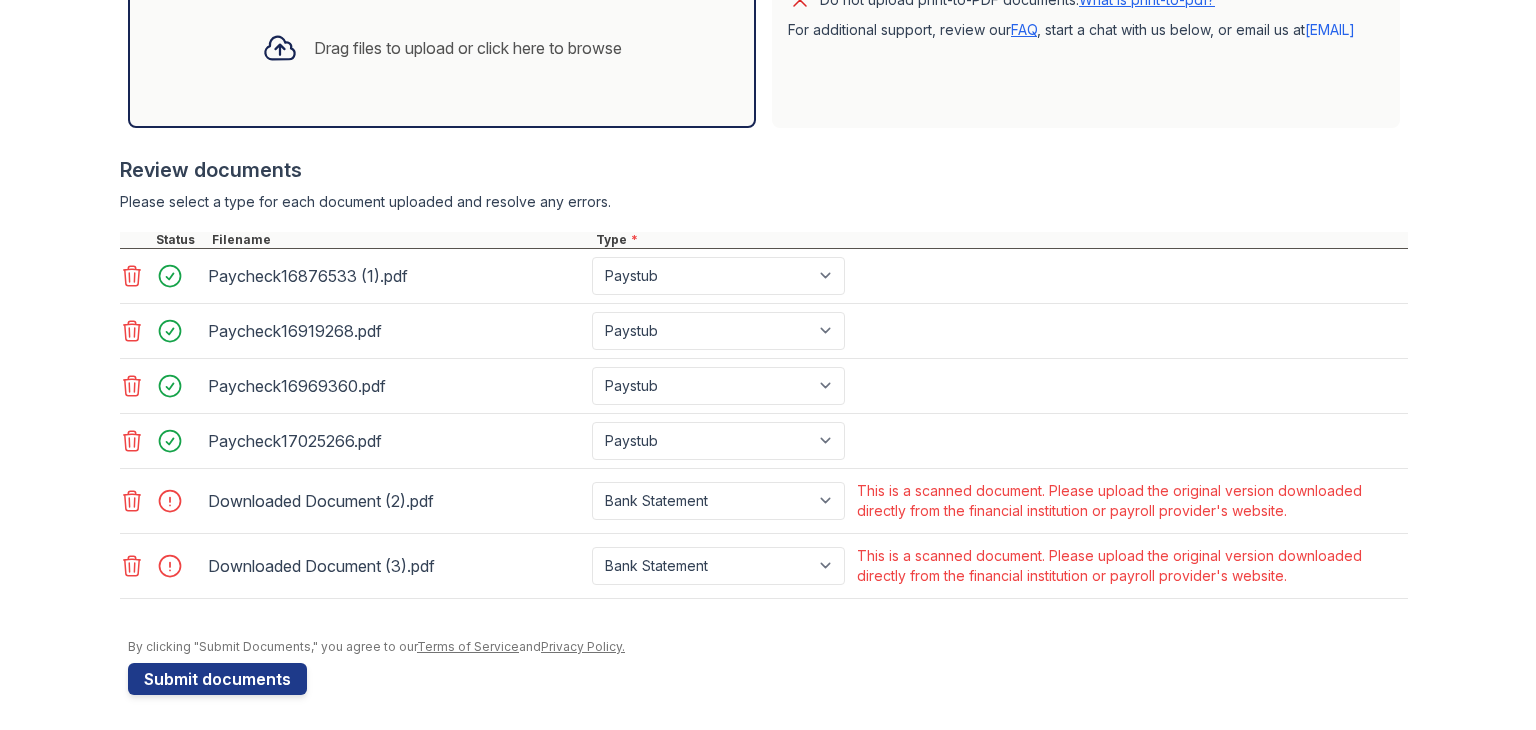 click 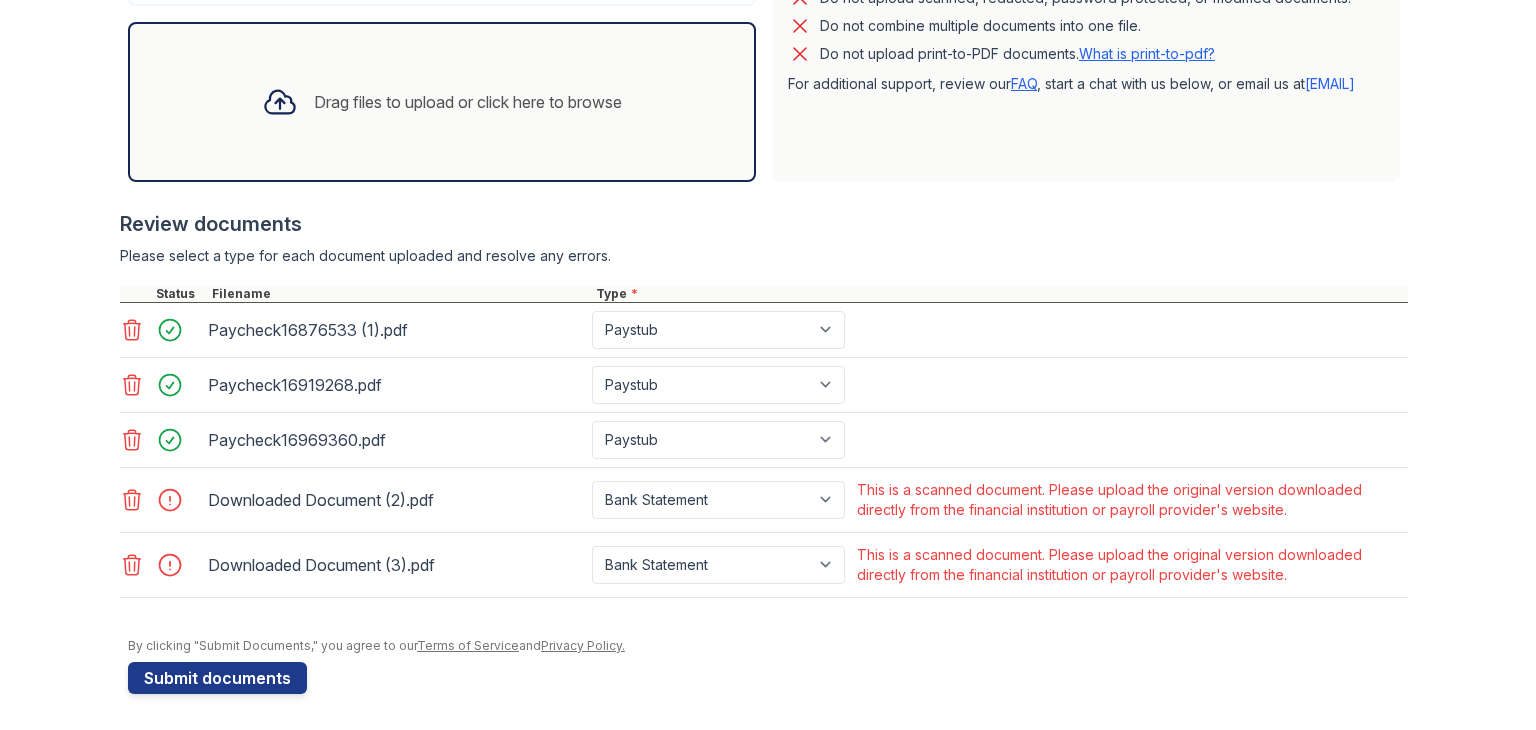 click 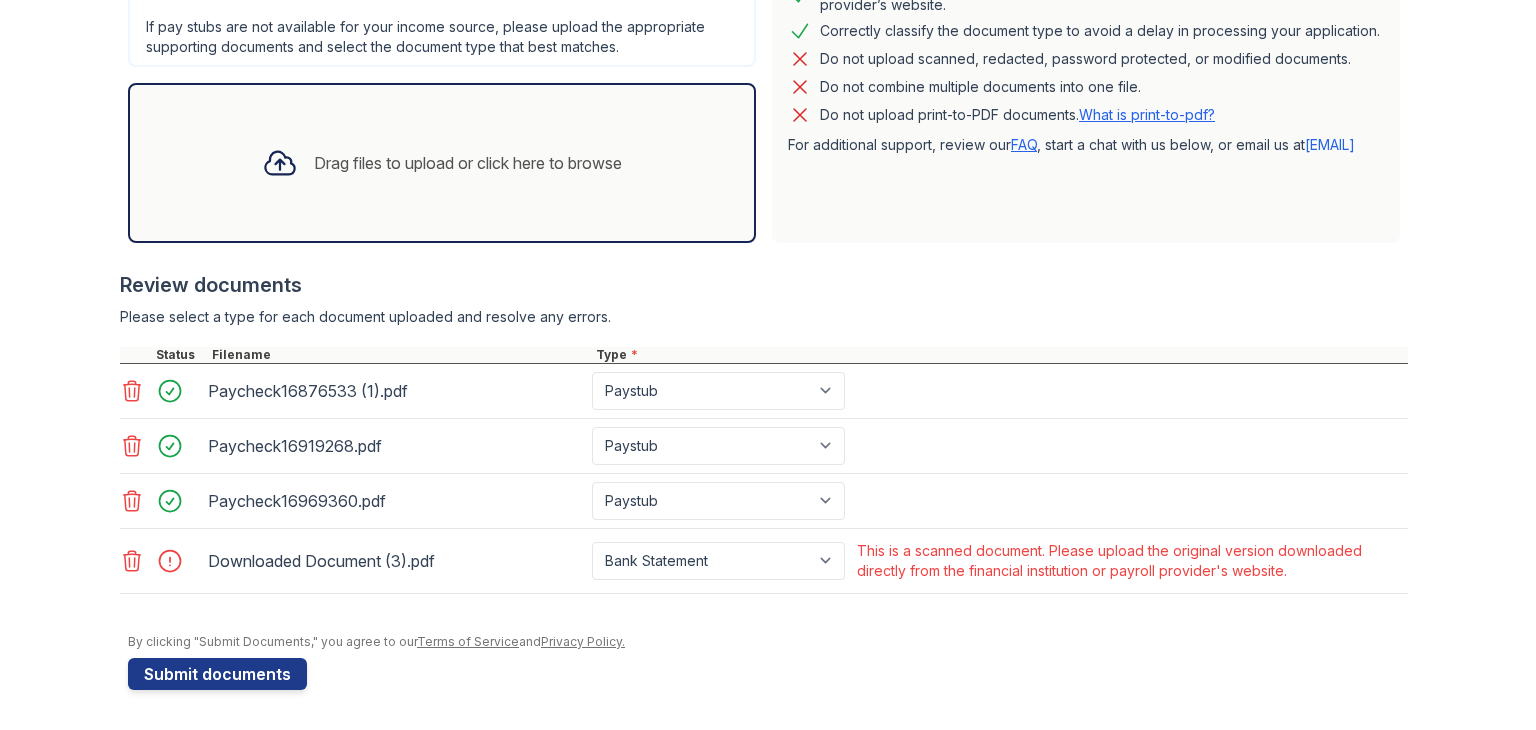 scroll, scrollTop: 577, scrollLeft: 0, axis: vertical 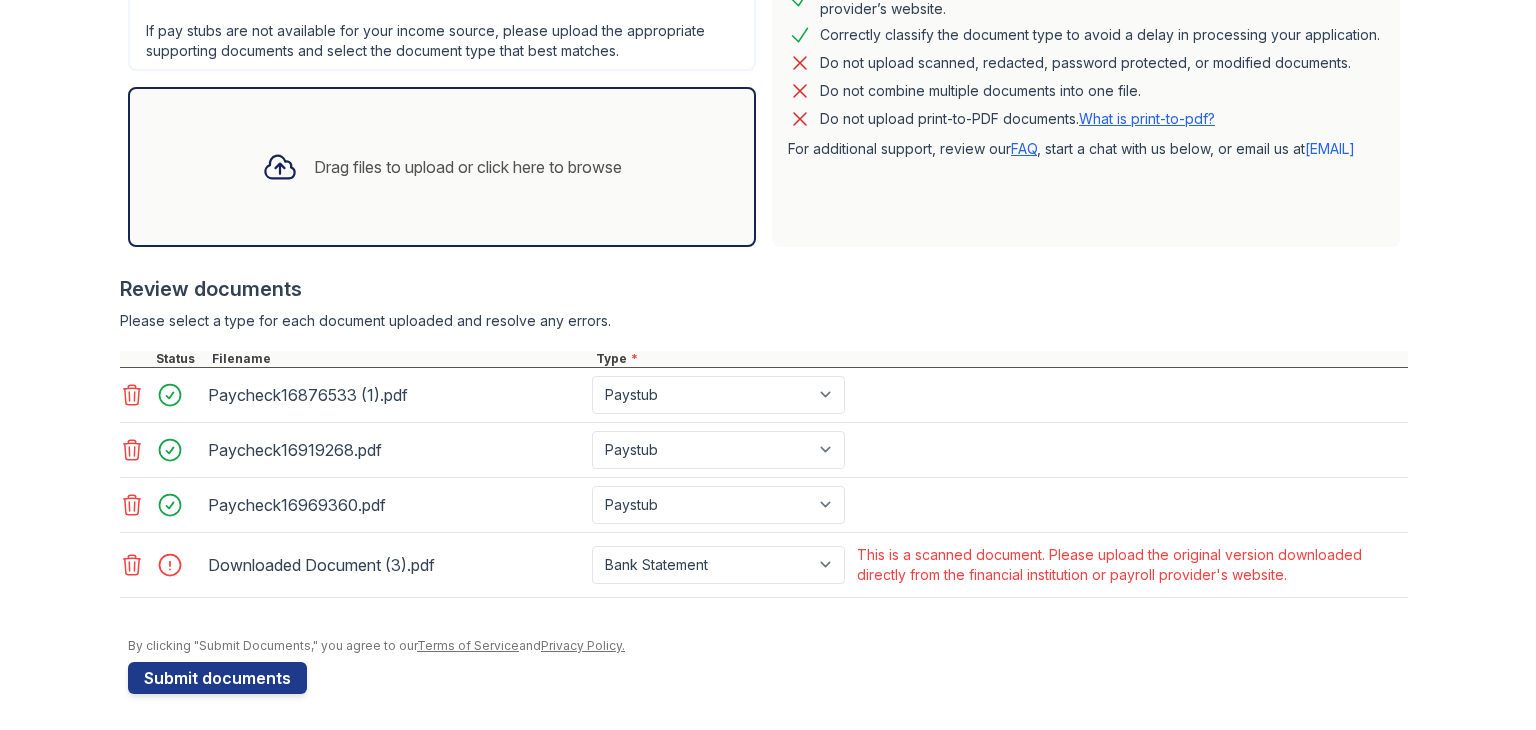 click 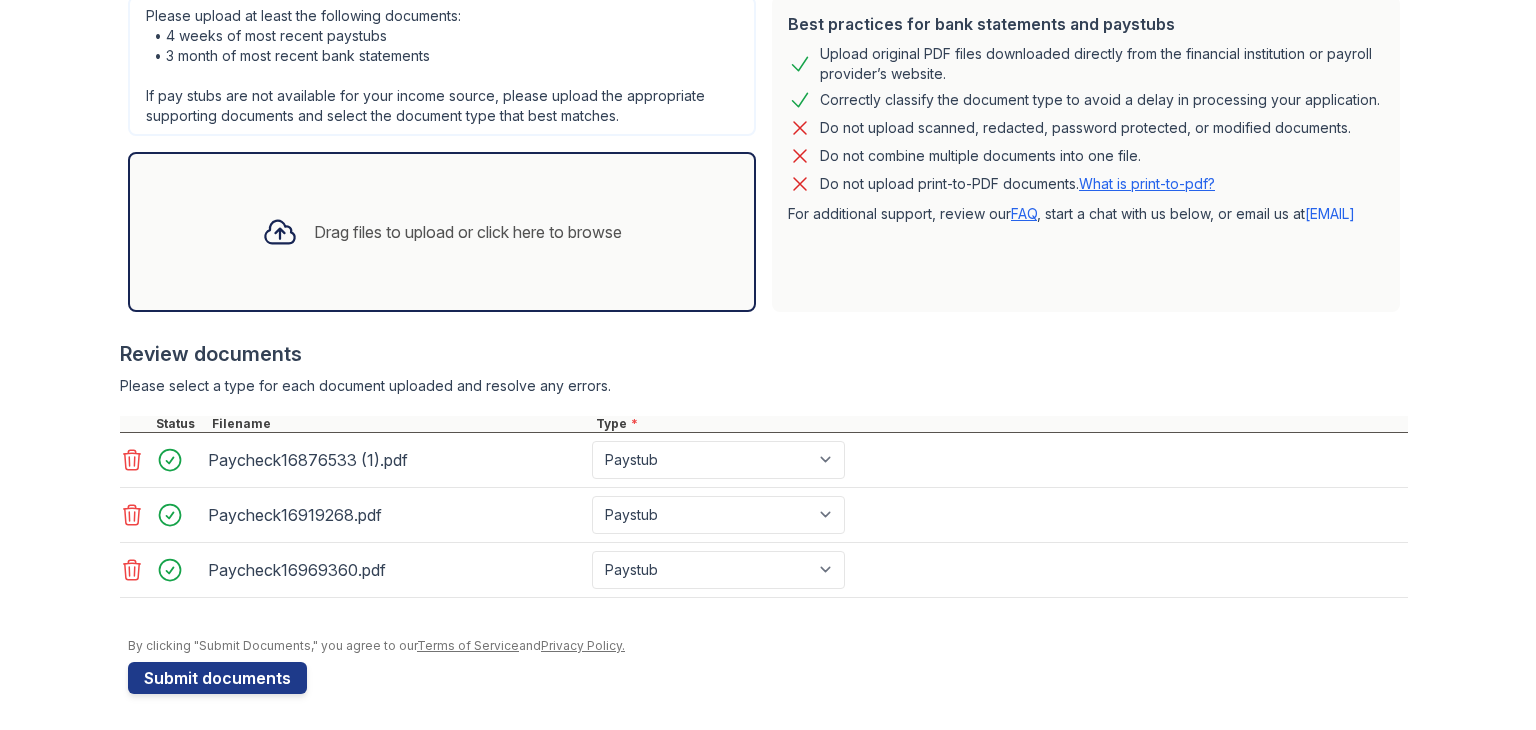 click at bounding box center (764, 330) 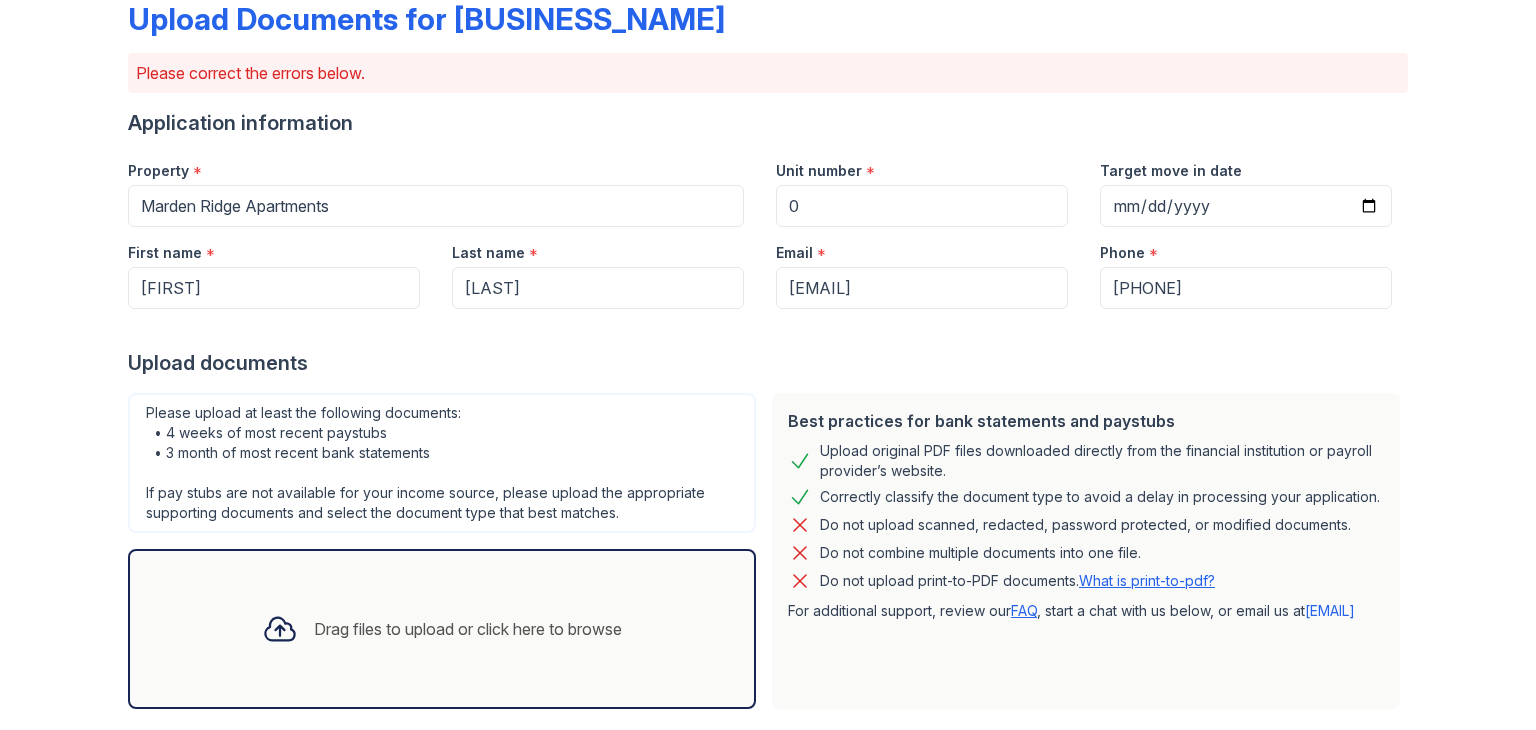 drag, startPoint x: 1520, startPoint y: 386, endPoint x: 1314, endPoint y: 289, distance: 227.69498 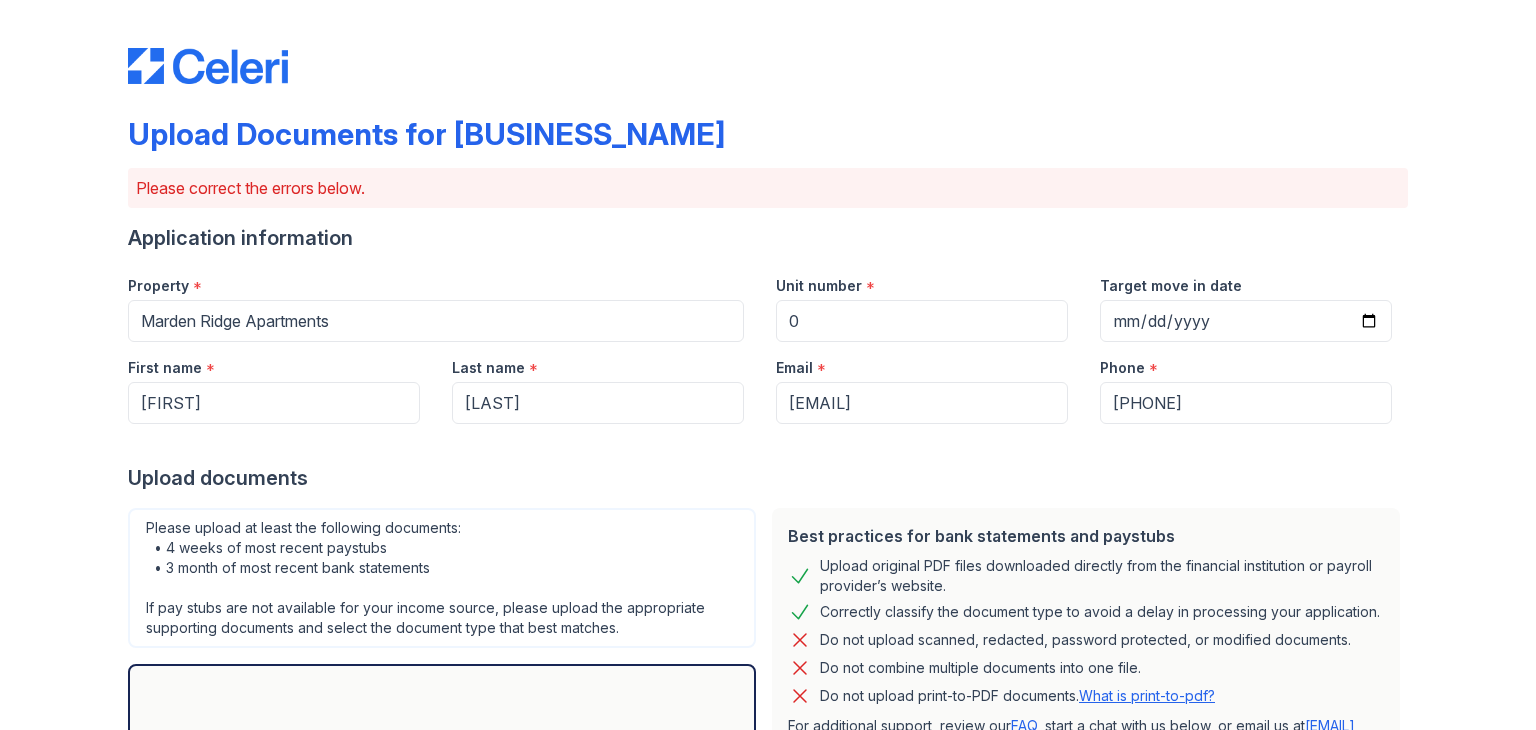 click on "Please upload at least the following documents:
• 4 weeks of most recent paystubs
• 3 month of most recent bank statements
If pay stubs are not available for your income source, please upload the appropriate supporting documents and select the document type that best matches." at bounding box center [442, 578] 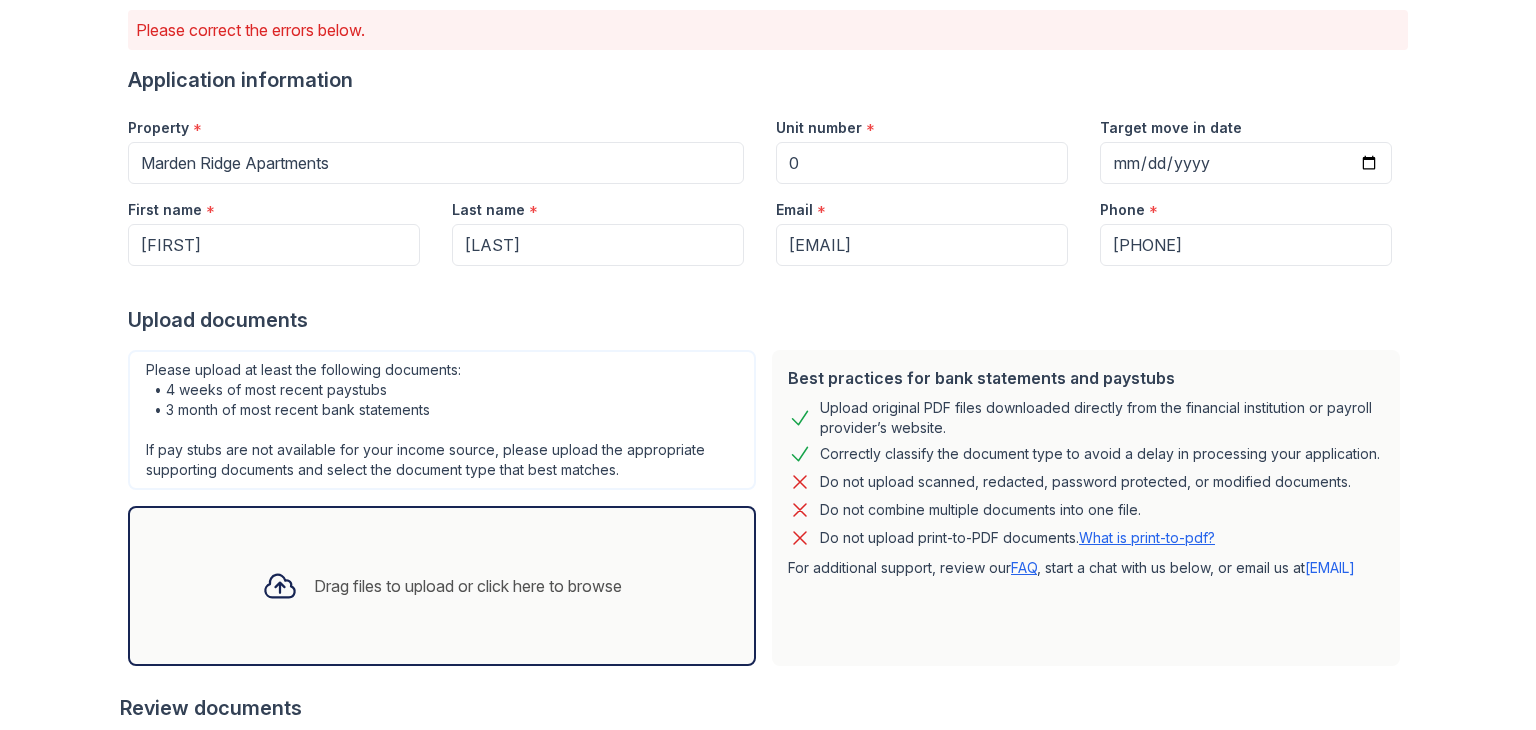 scroll, scrollTop: 160, scrollLeft: 0, axis: vertical 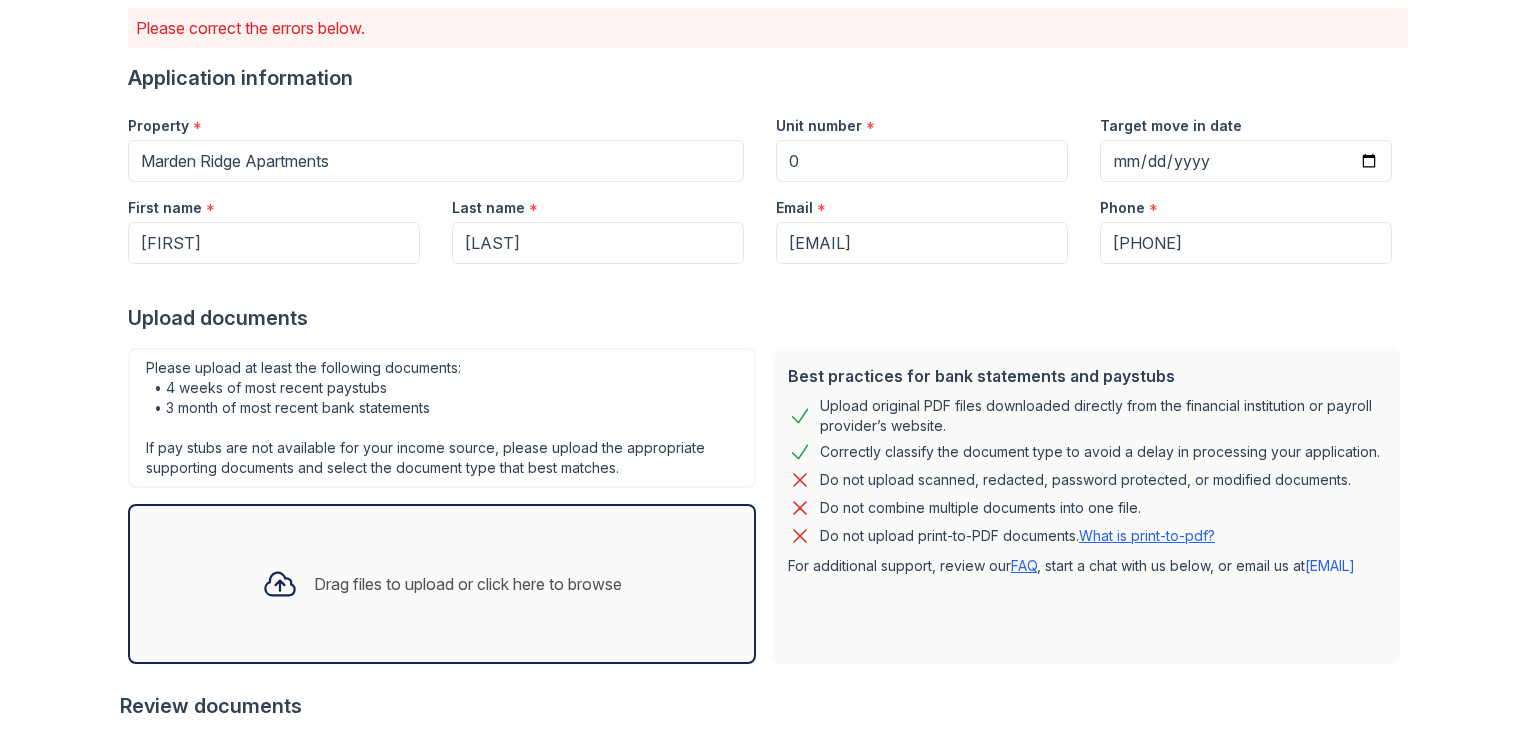 click on "Drag files to upload or click here to browse" at bounding box center [442, 584] 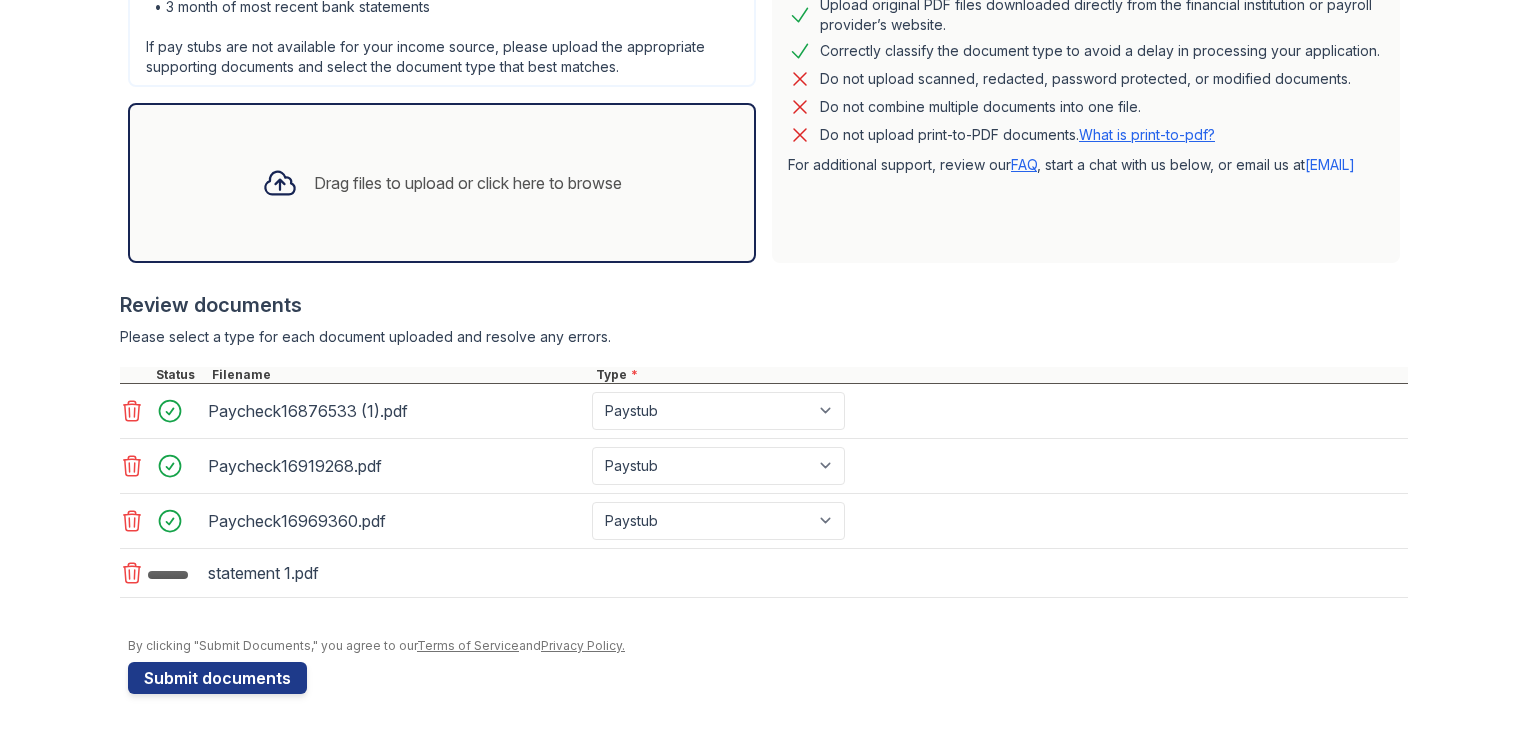 scroll, scrollTop: 567, scrollLeft: 0, axis: vertical 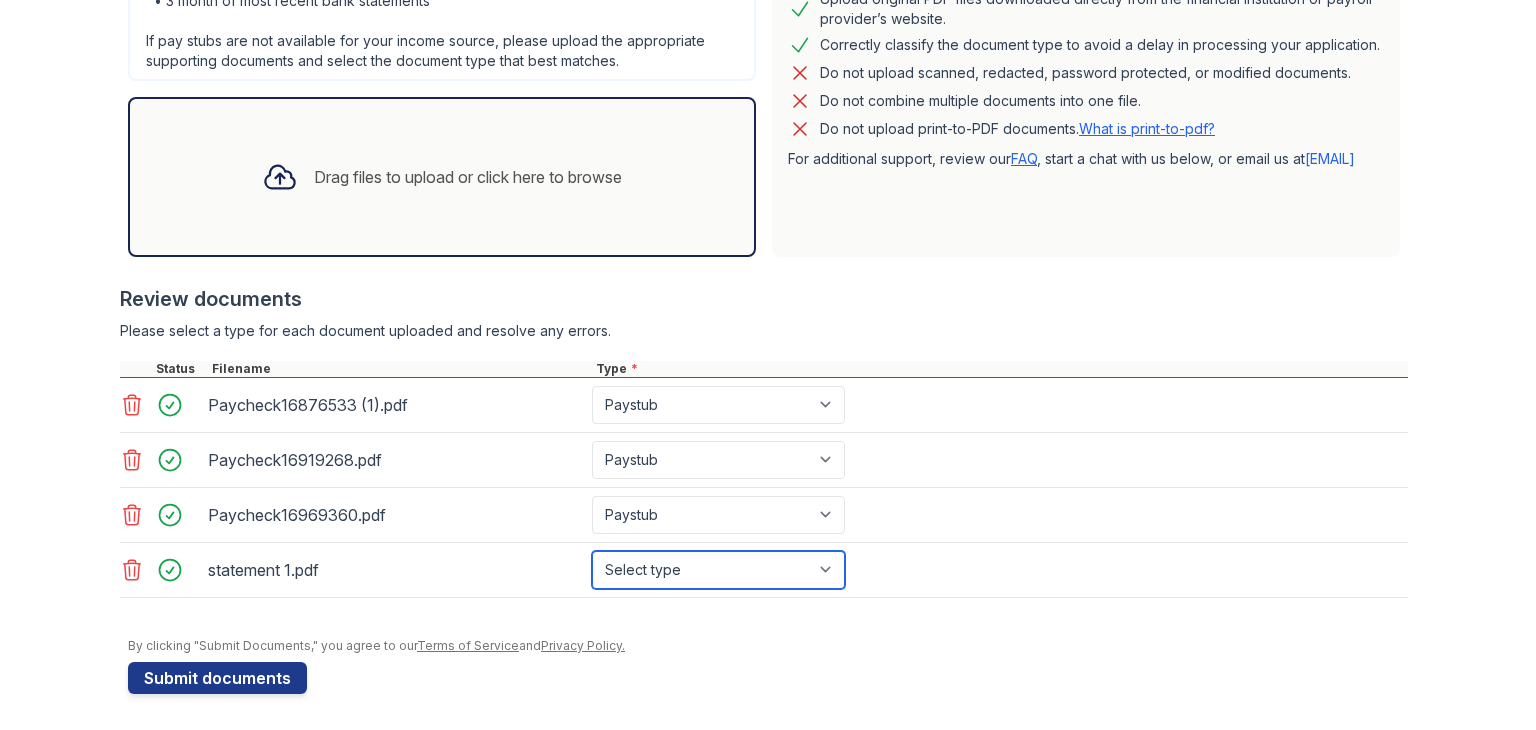 click on "Select type
Paystub
Bank Statement
Offer Letter
Tax Documents
Benefit Award Letter
Investment Account Statement
Other" at bounding box center [718, 570] 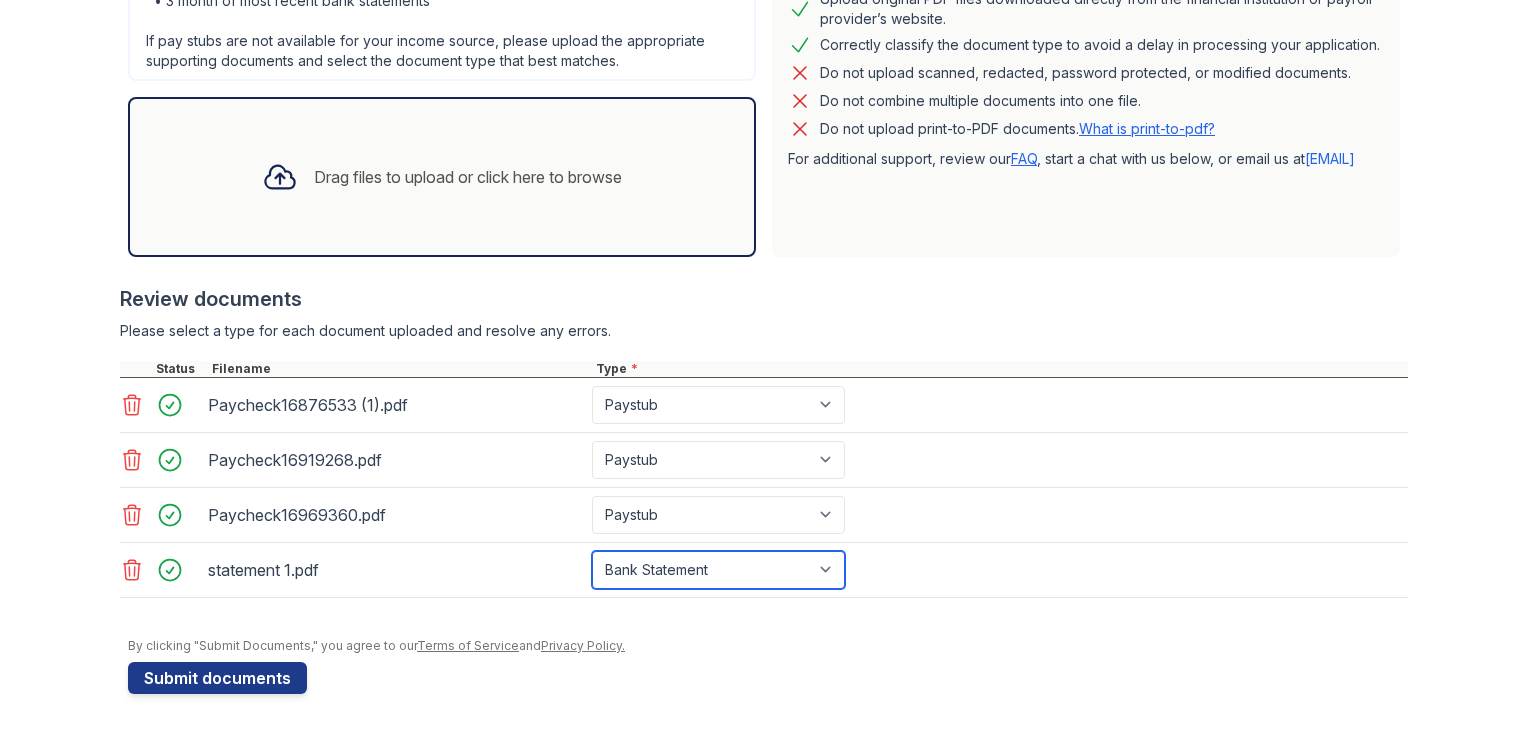 click on "Select type
Paystub
Bank Statement
Offer Letter
Tax Documents
Benefit Award Letter
Investment Account Statement
Other" at bounding box center (718, 570) 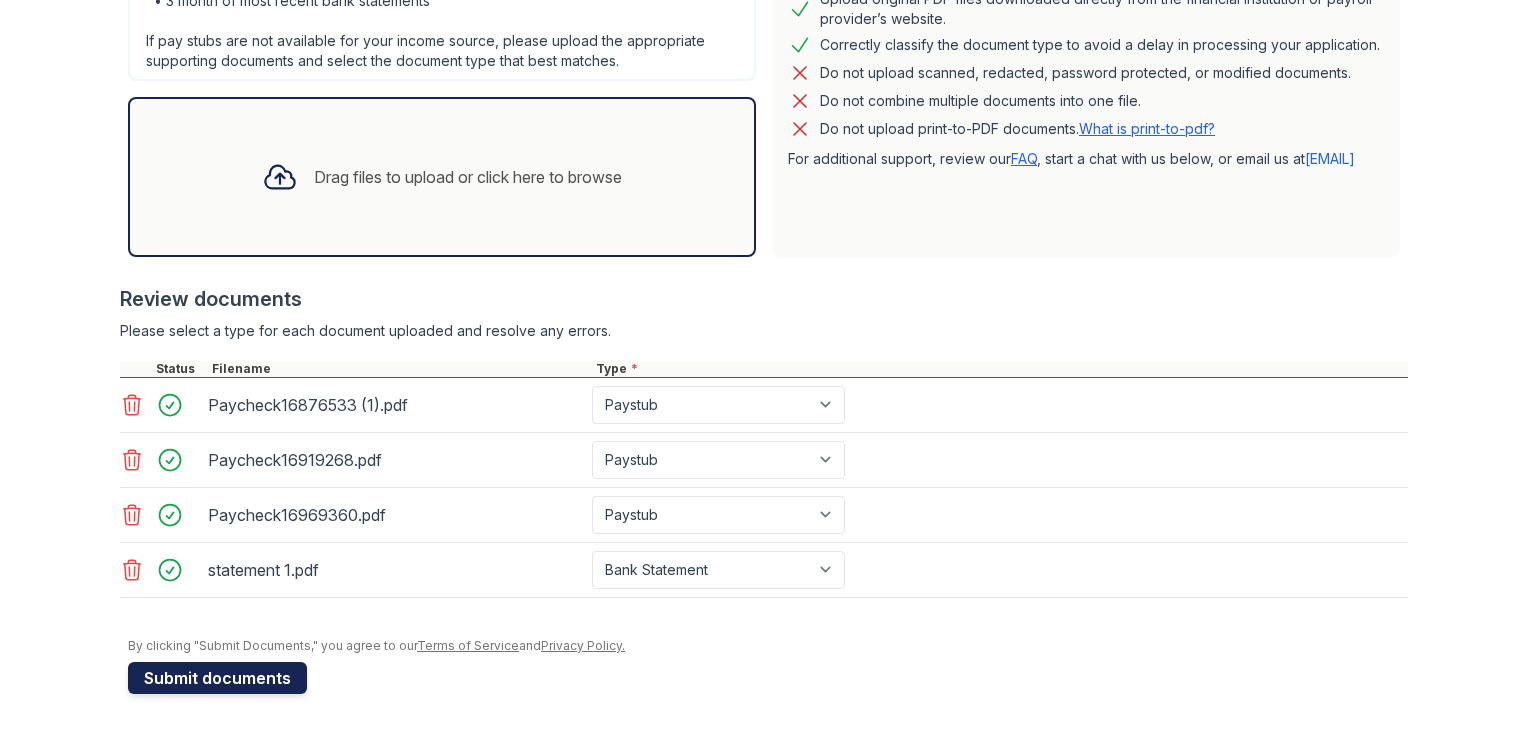 click on "Submit documents" at bounding box center (217, 678) 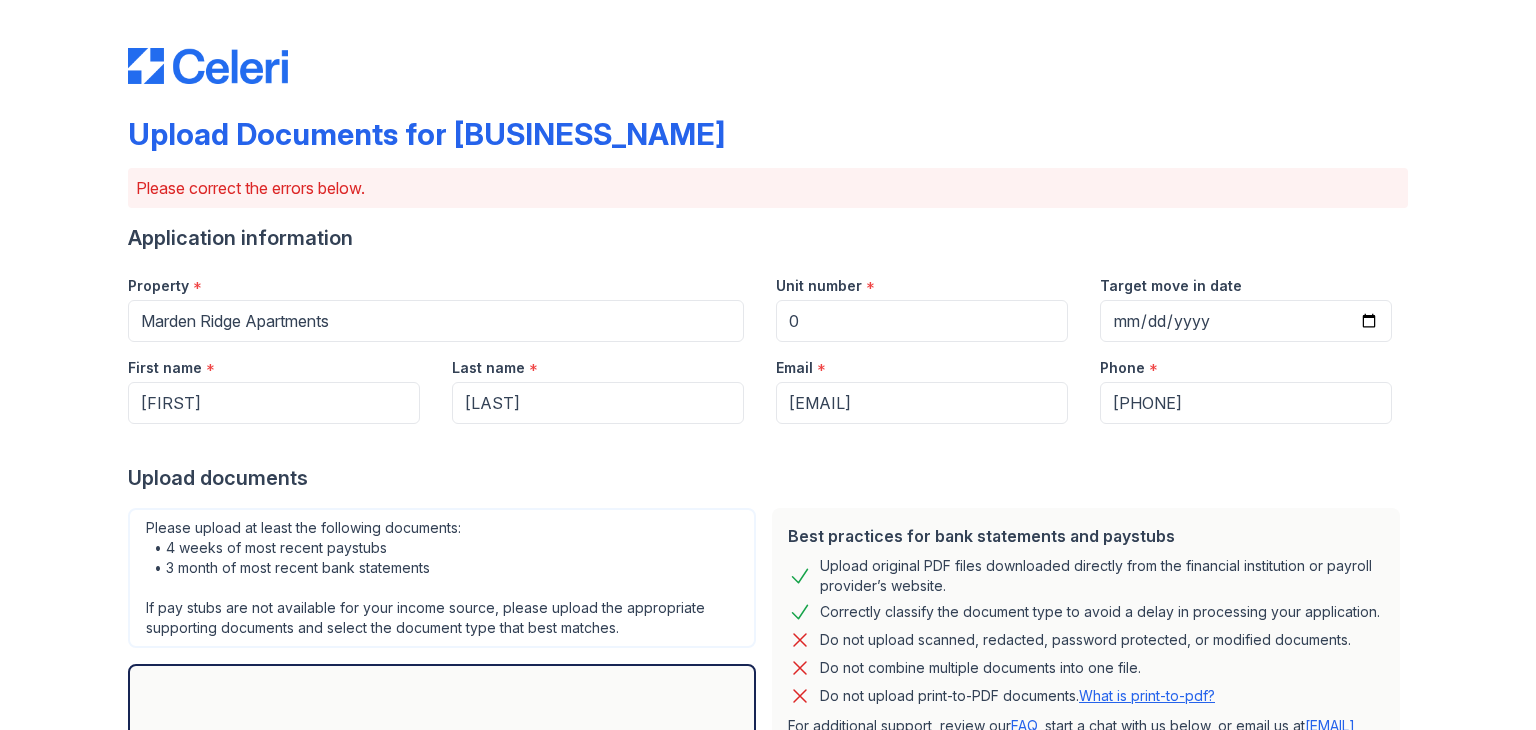 click on "Application information
Property
*
Marden Ridge Apartments
Unit number
*
0
Target move in date
First name
*
[FIRST]
Last name
*
[LAST]
Email
*
[EMAIL]
Phone
*
[PHONE]
Upload documents
Best practices for bank statements and paystubs
Upload original PDF files downloaded directly from the financial institution or payroll provider’s website.
Correctly classify the document type to avoid a delay in processing your application.
Do not upload scanned, redacted, password protected, or modified documents.
Do not combine multiple documents into one file.
Do not upload print-to-PDF documents.
What is print-to-pdf?" at bounding box center (768, 687) 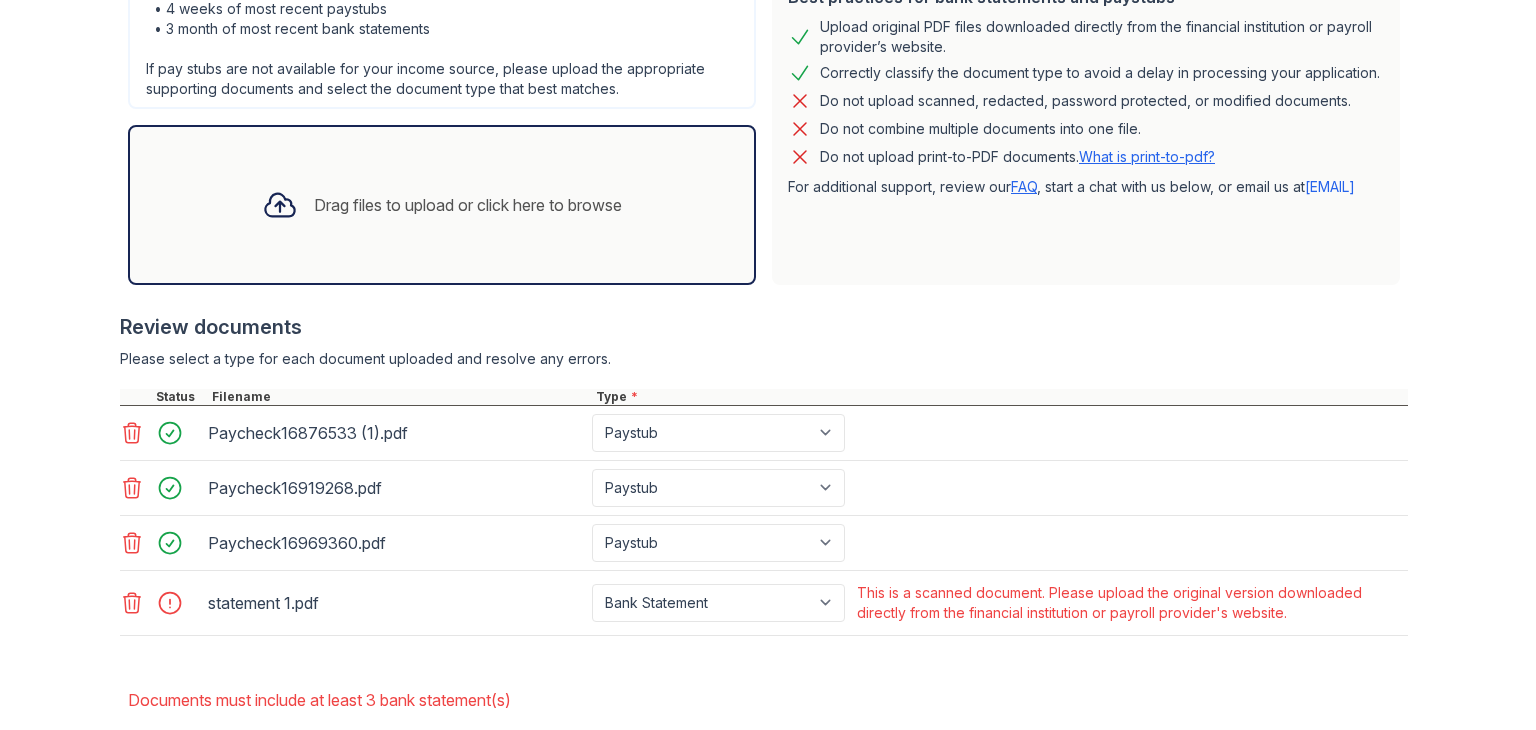 scroll, scrollTop: 641, scrollLeft: 0, axis: vertical 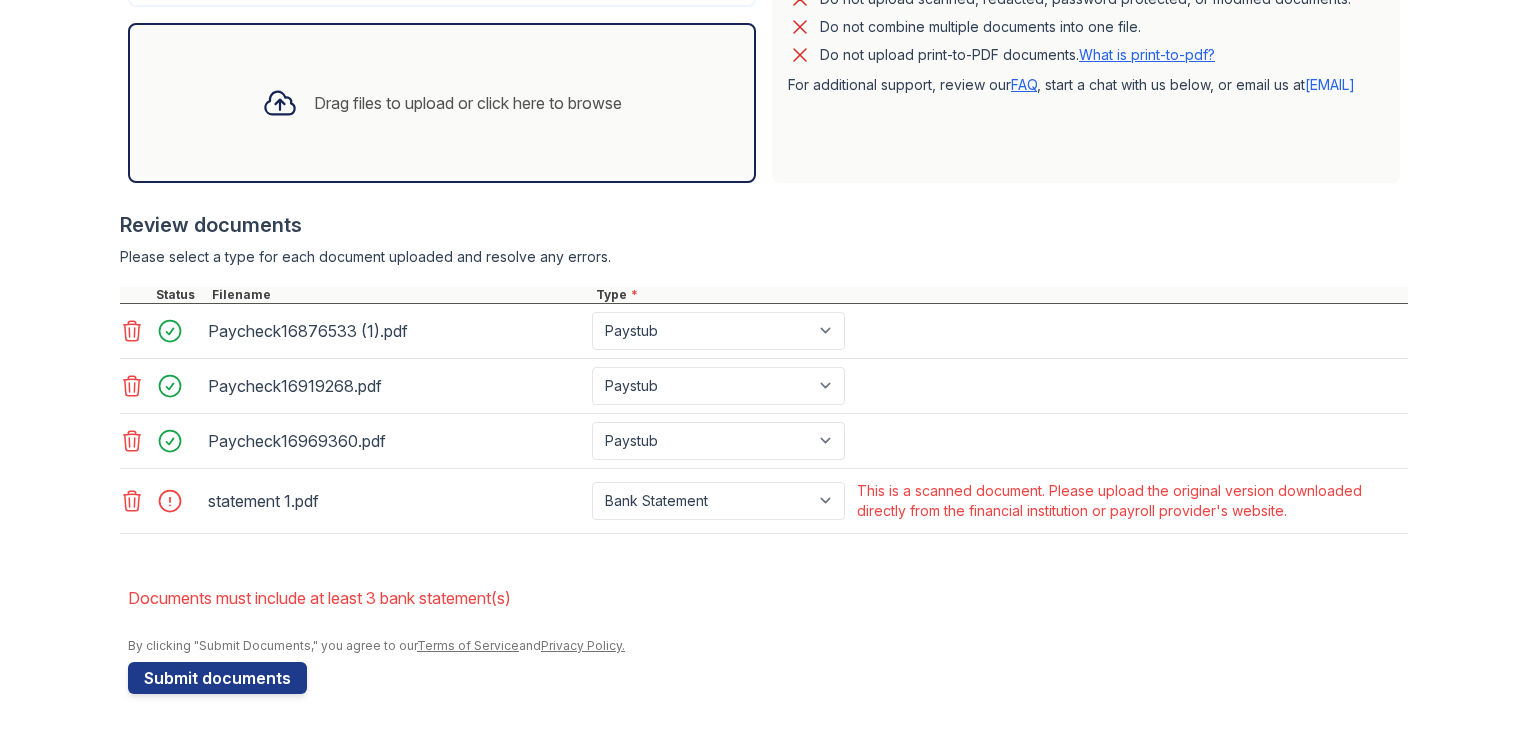 click 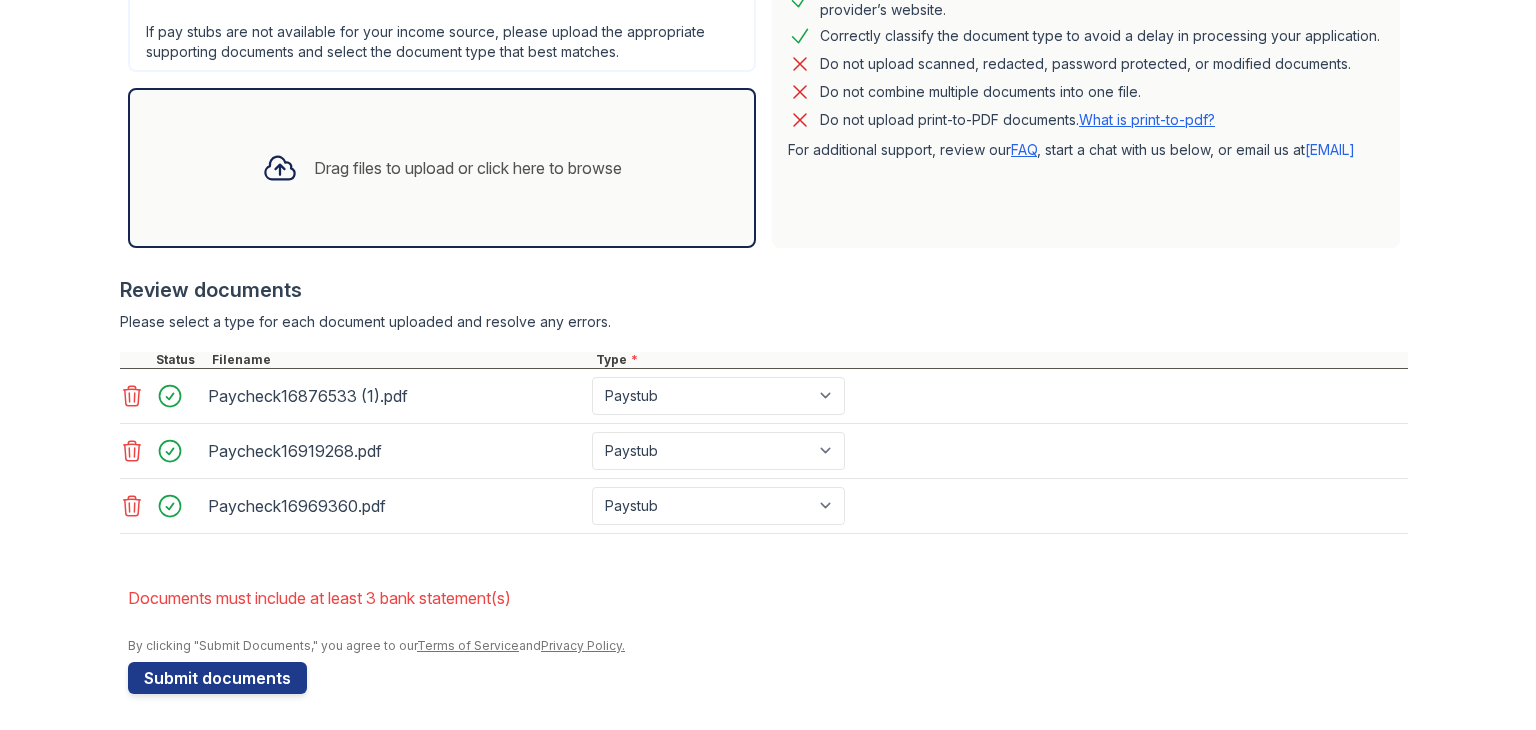 click on "Drag files to upload or click here to browse" at bounding box center (468, 168) 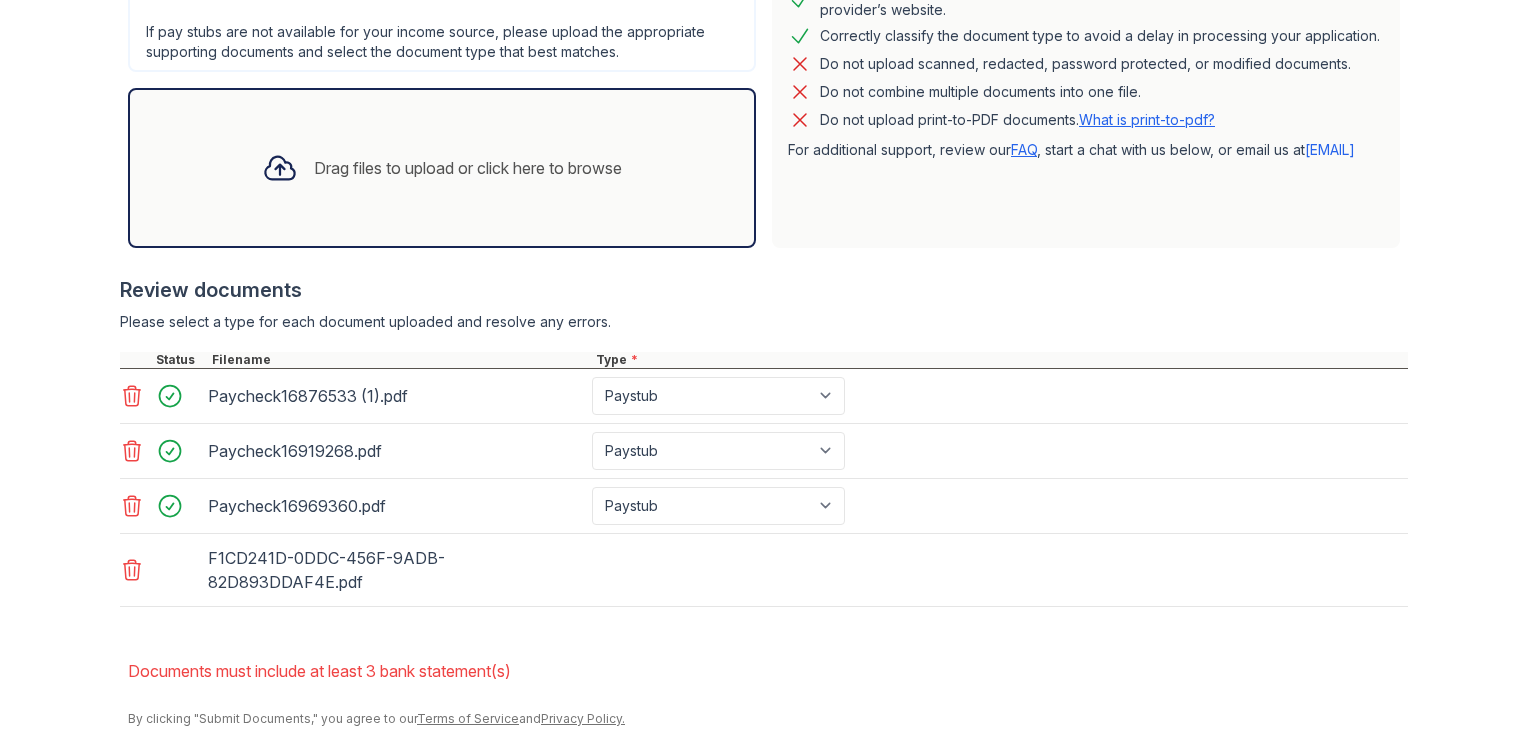 scroll, scrollTop: 641, scrollLeft: 0, axis: vertical 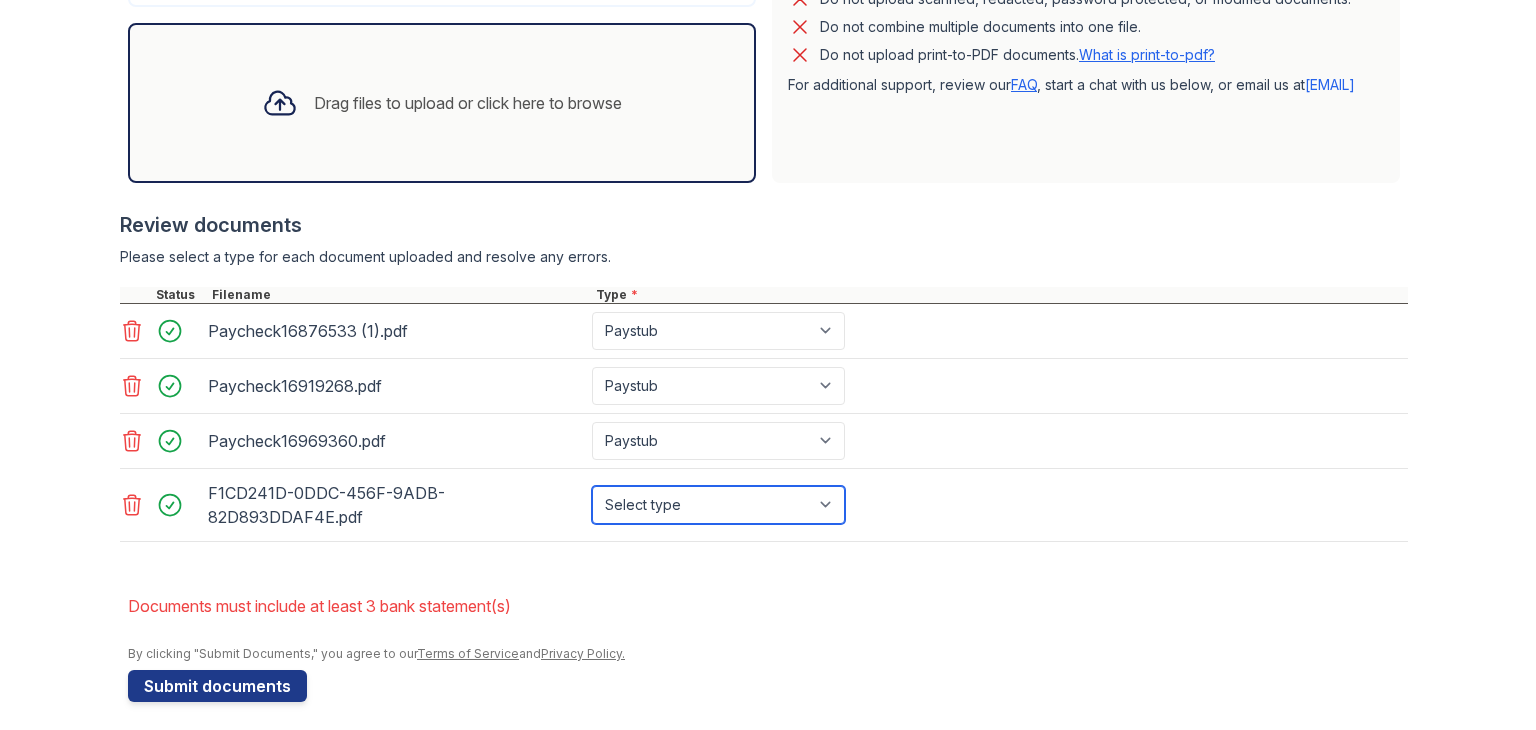 click on "Select type
Paystub
Bank Statement
Offer Letter
Tax Documents
Benefit Award Letter
Investment Account Statement
Other" at bounding box center (718, 505) 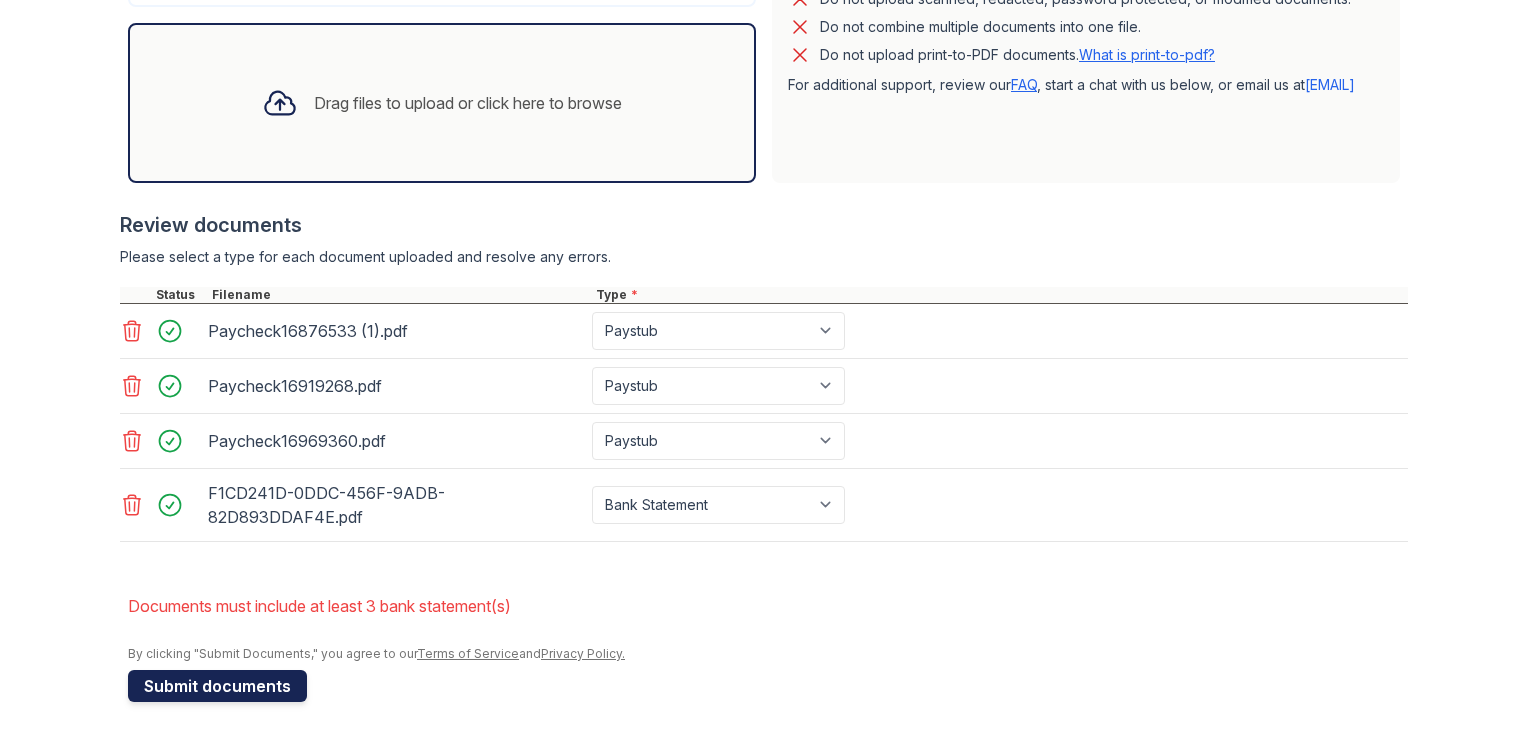 click on "Submit documents" at bounding box center (217, 686) 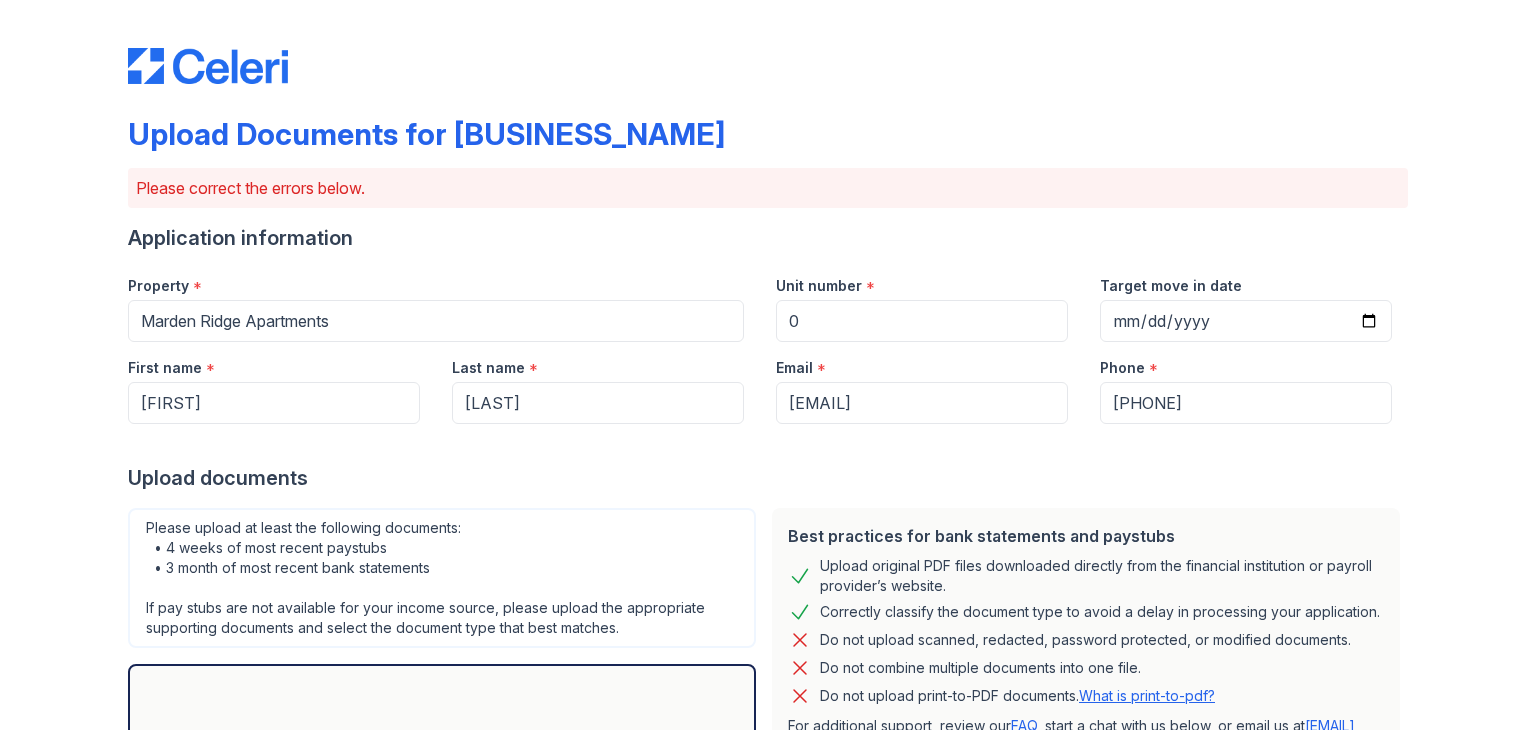 click on "Please upload at least the following documents:
• 4 weeks of most recent paystubs
• 3 month of most recent bank statements
If pay stubs are not available for your income source, please upload the appropriate supporting documents and select the document type that best matches." at bounding box center [442, 578] 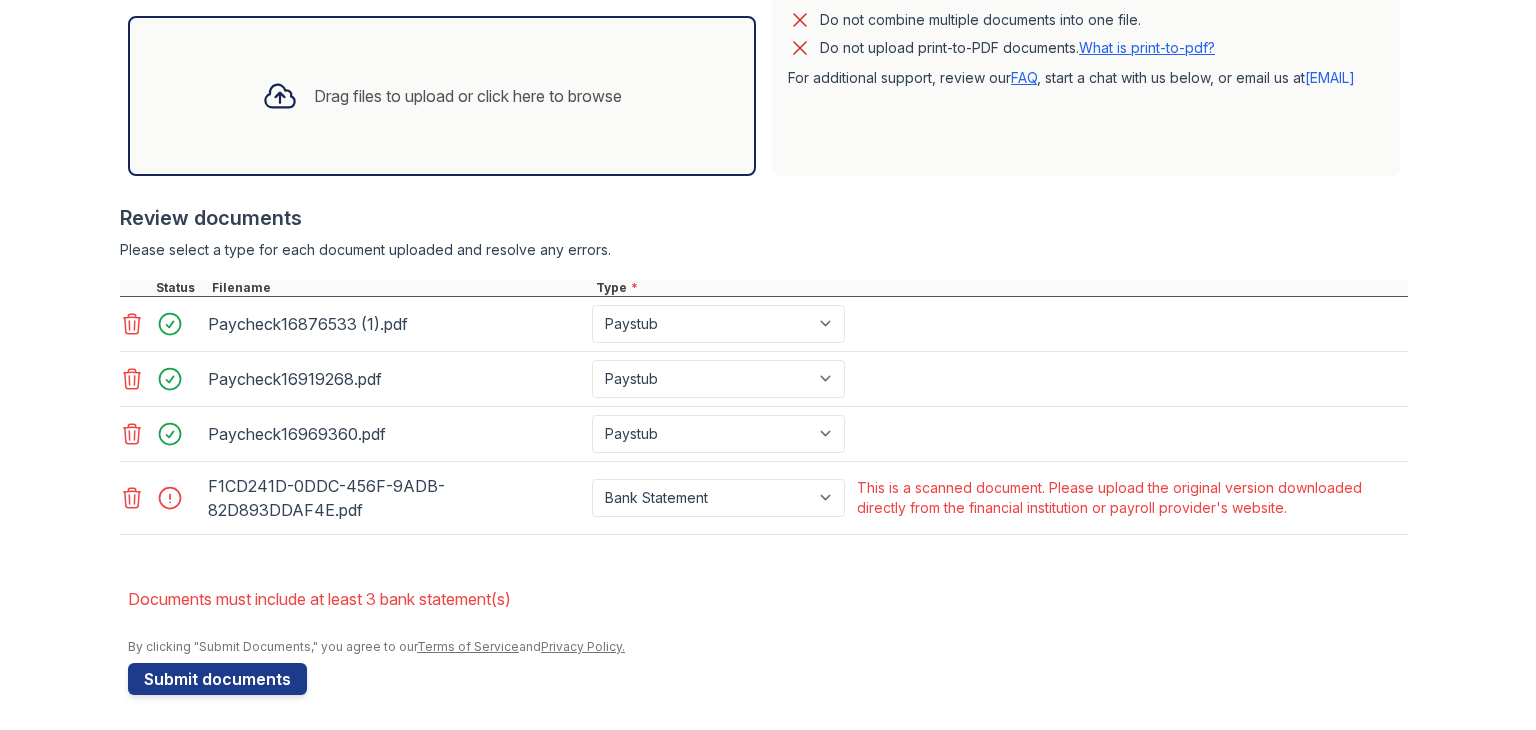 scroll, scrollTop: 649, scrollLeft: 0, axis: vertical 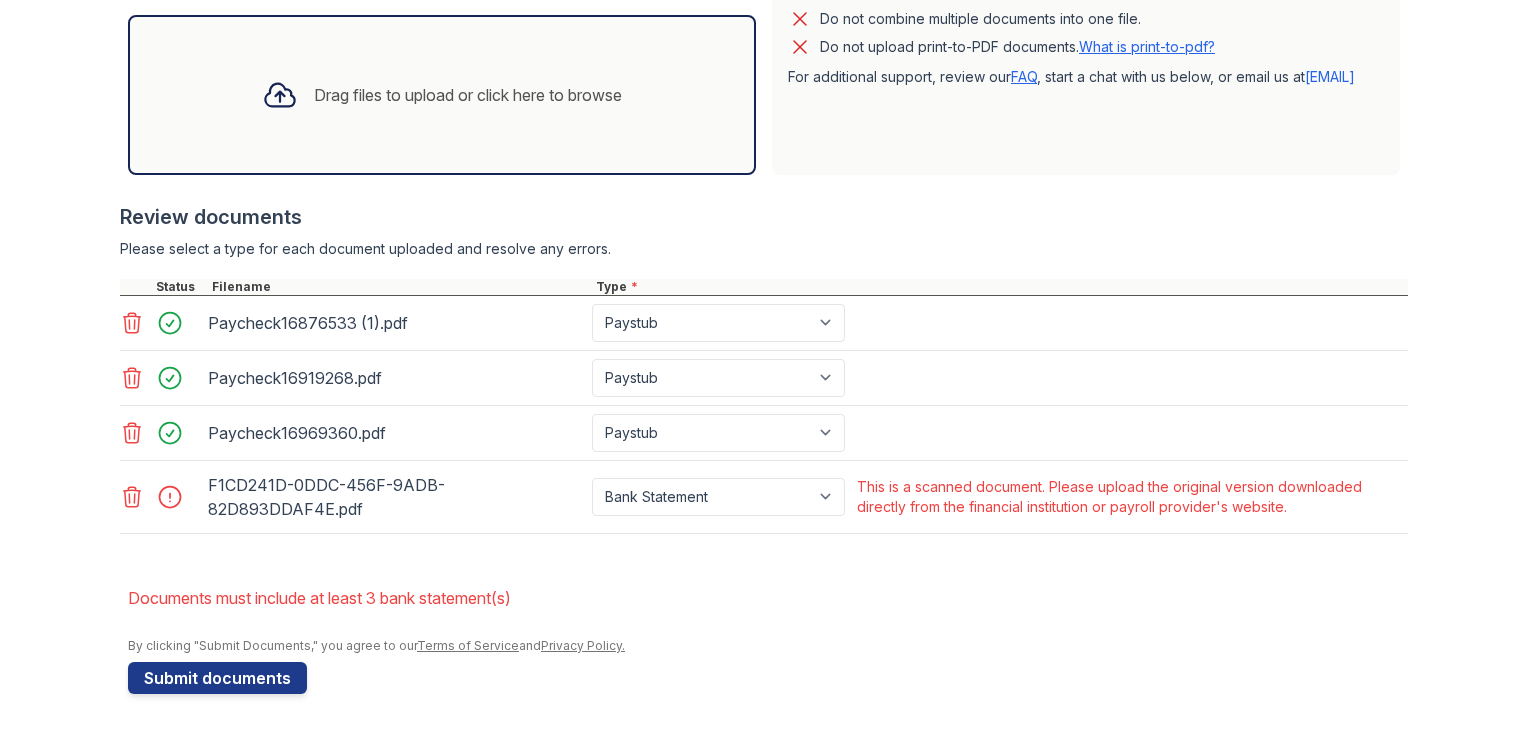 click 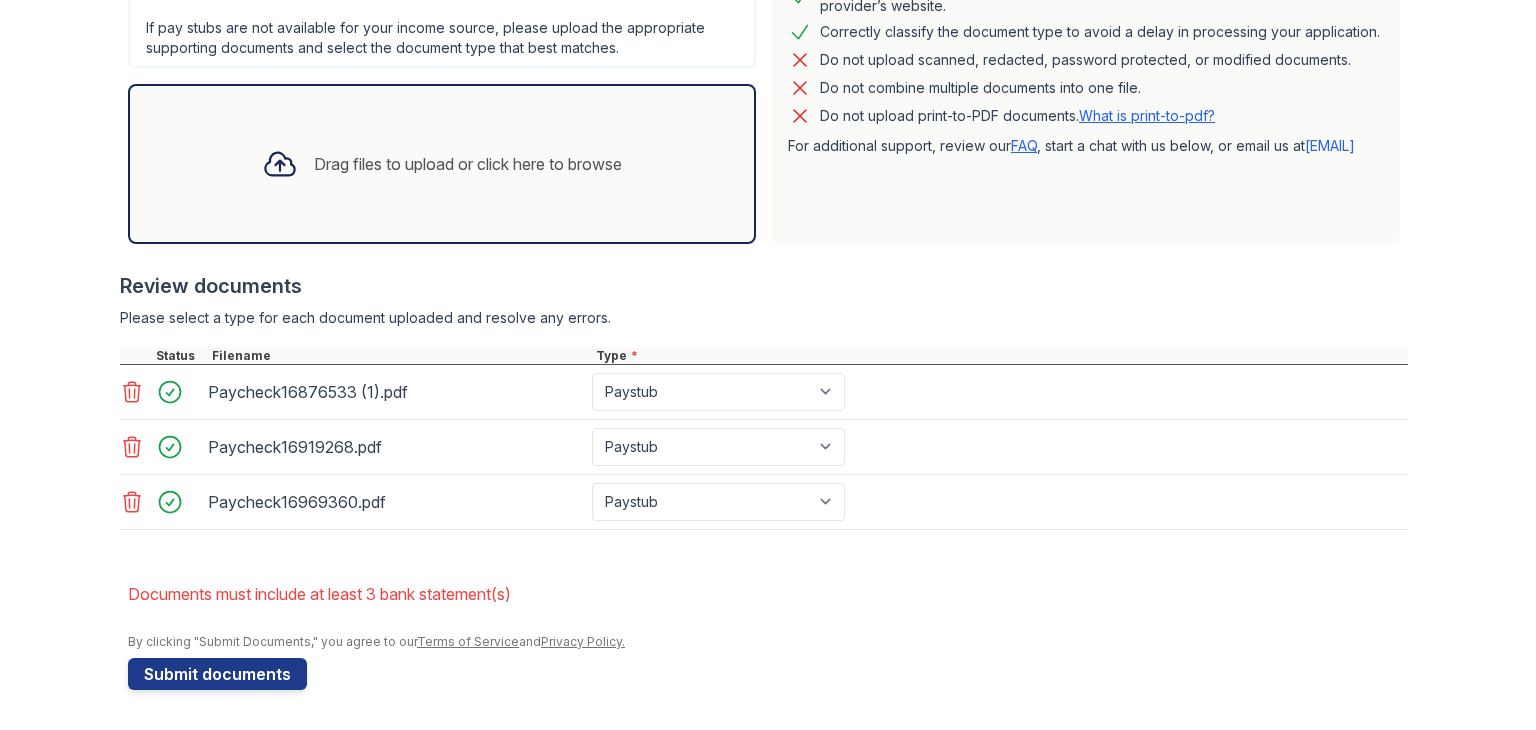 scroll, scrollTop: 576, scrollLeft: 0, axis: vertical 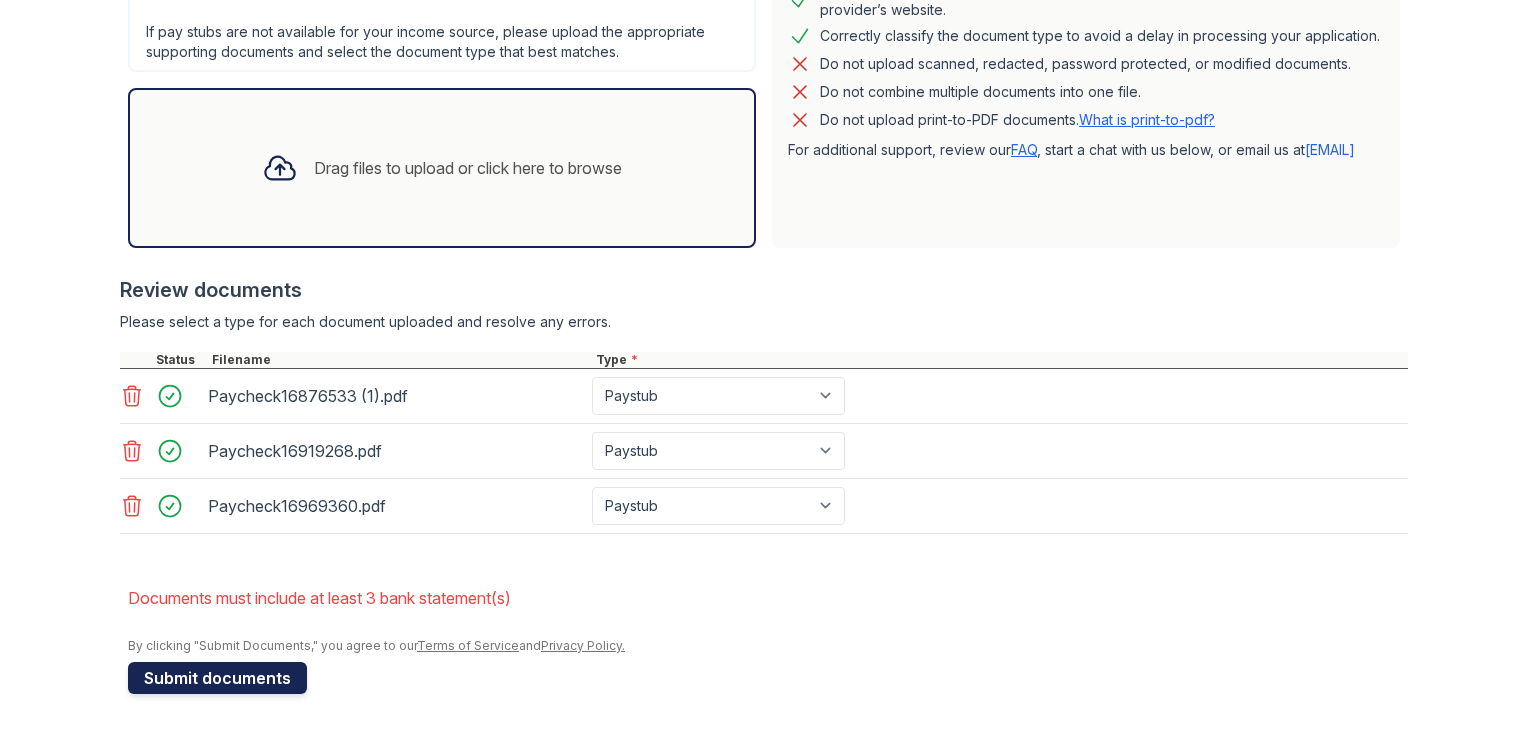 click on "Submit documents" at bounding box center [217, 678] 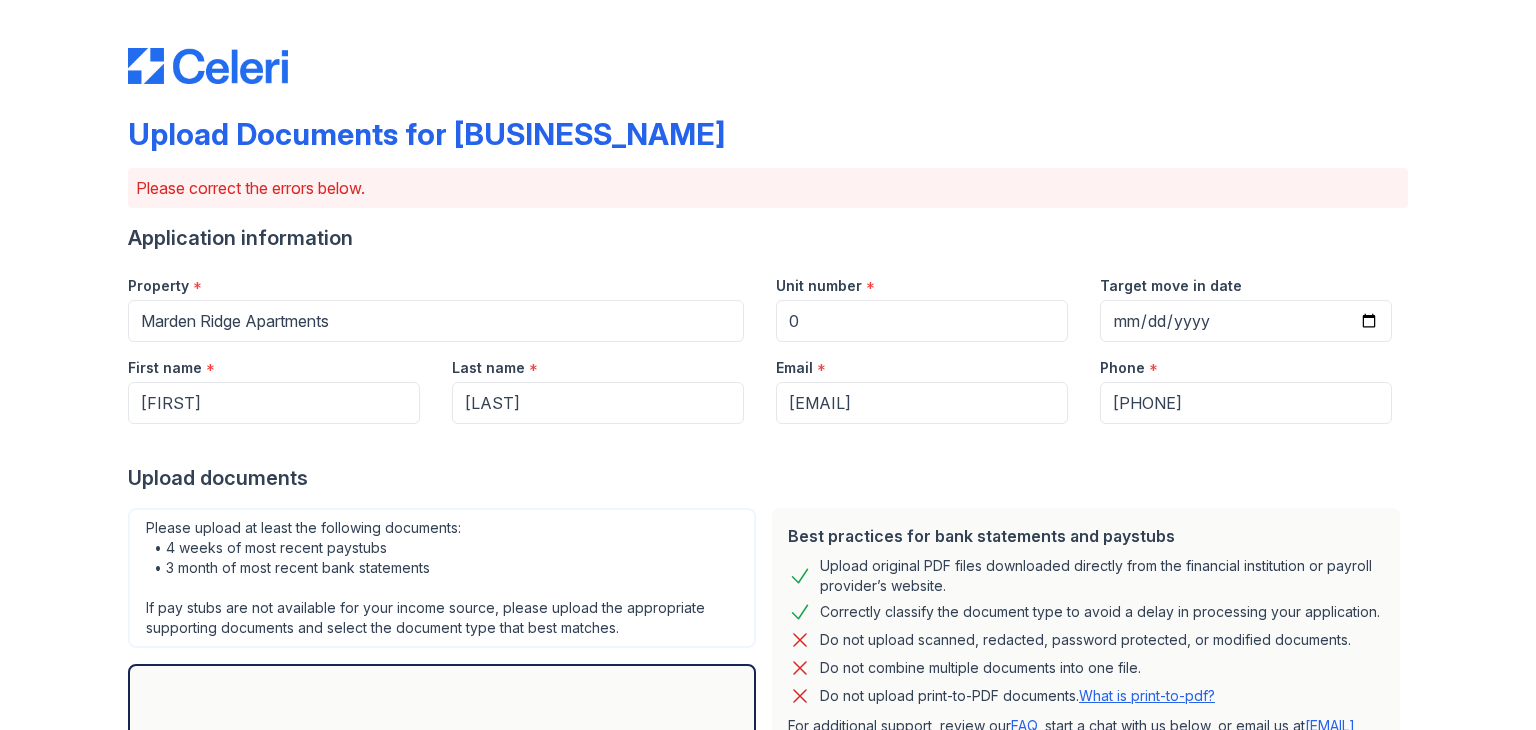 click on "Please upload at least the following documents:
• 4 weeks of most recent paystubs
• 3 month of most recent bank statements
If pay stubs are not available for your income source, please upload the appropriate supporting documents and select the document type that best matches." at bounding box center (442, 578) 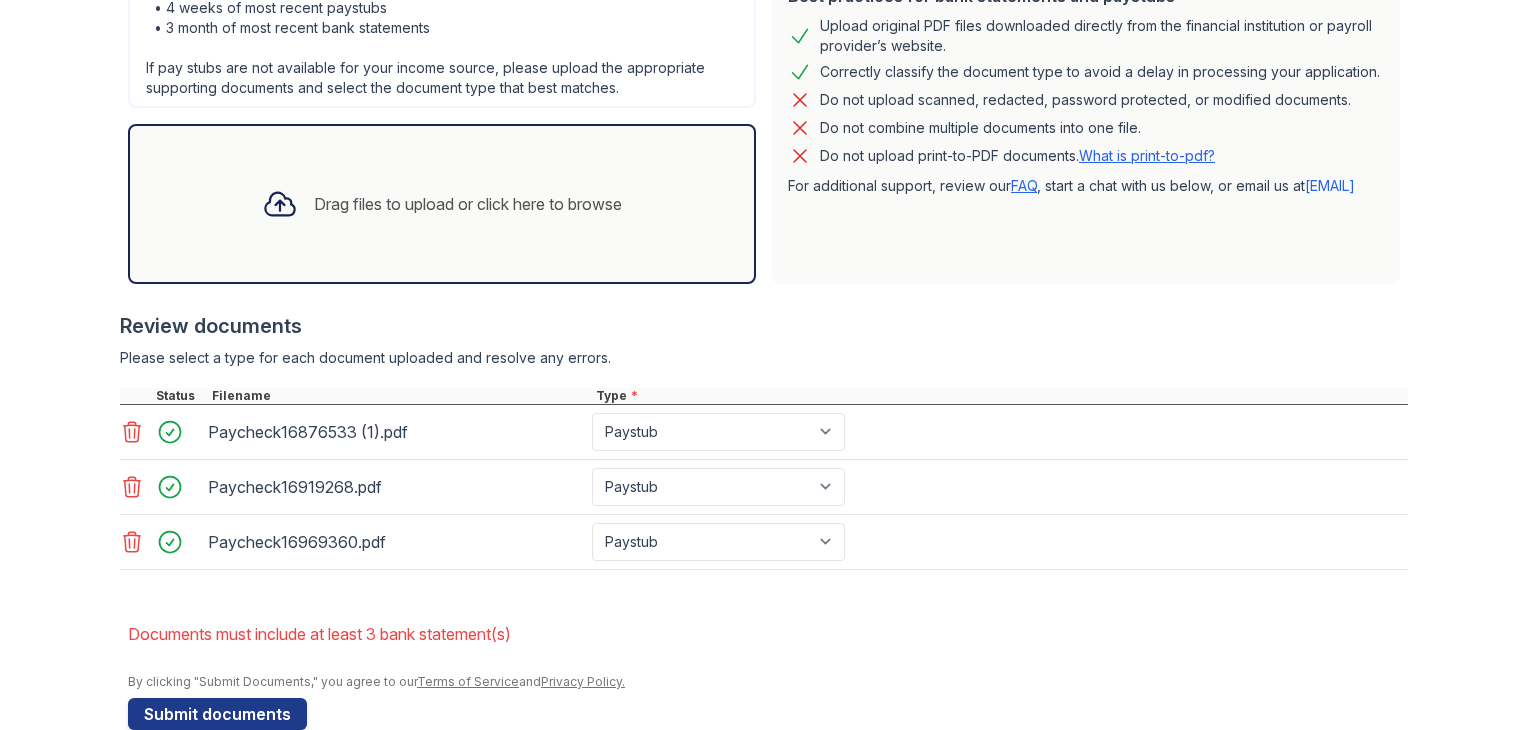 scroll, scrollTop: 576, scrollLeft: 0, axis: vertical 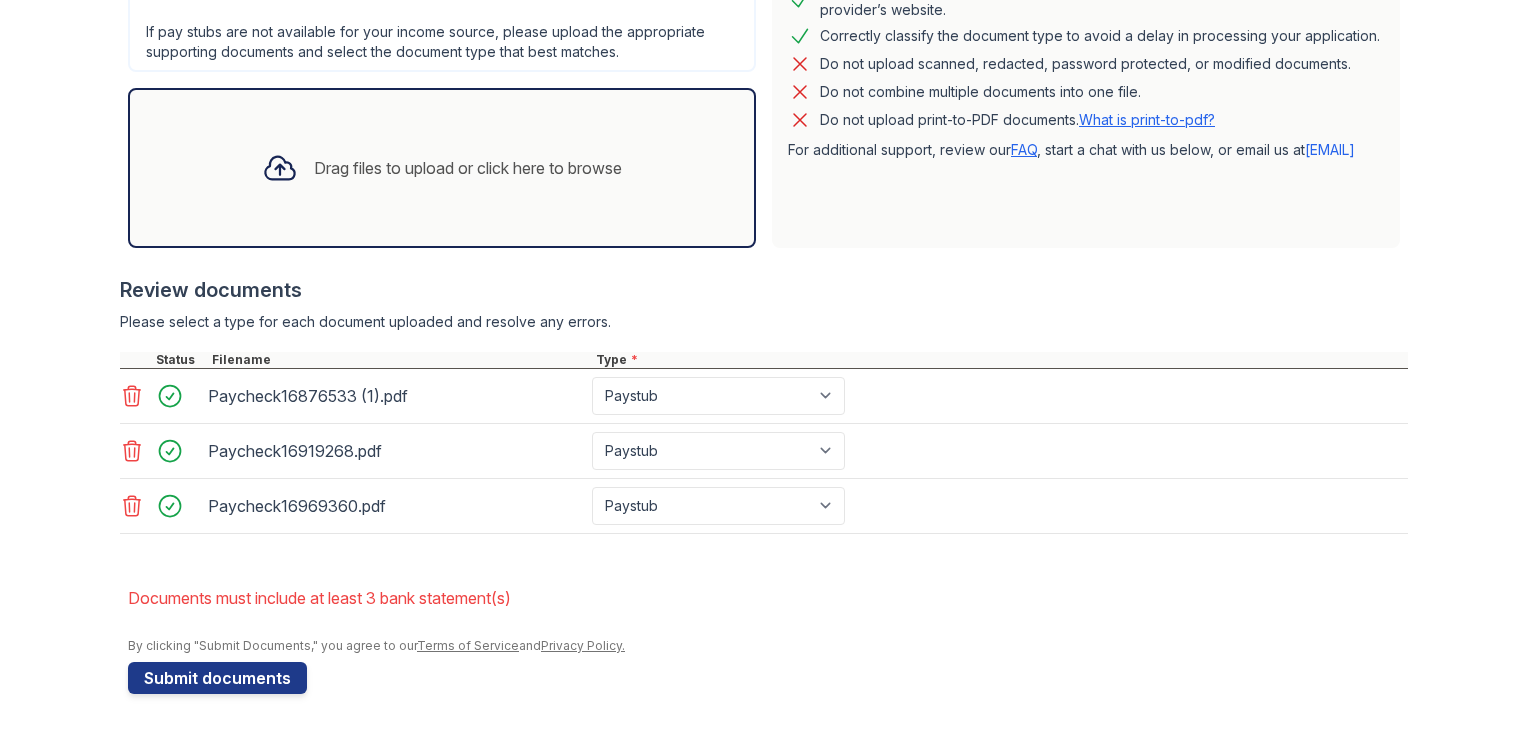 click on "Best practices for bank statements and paystubs
Upload original PDF files downloaded directly from the financial institution or payroll provider’s website.
Correctly classify the document type to avoid a delay in processing your application.
Do not upload scanned, redacted, password protected, or modified documents.
Do not combine multiple documents into one file.
Do not upload print-to-PDF documents.
What is print-to-pdf?
For additional support, review our
FAQ ,
start a chat with us below, or email us at
support@getceleri.com" at bounding box center (1086, 90) 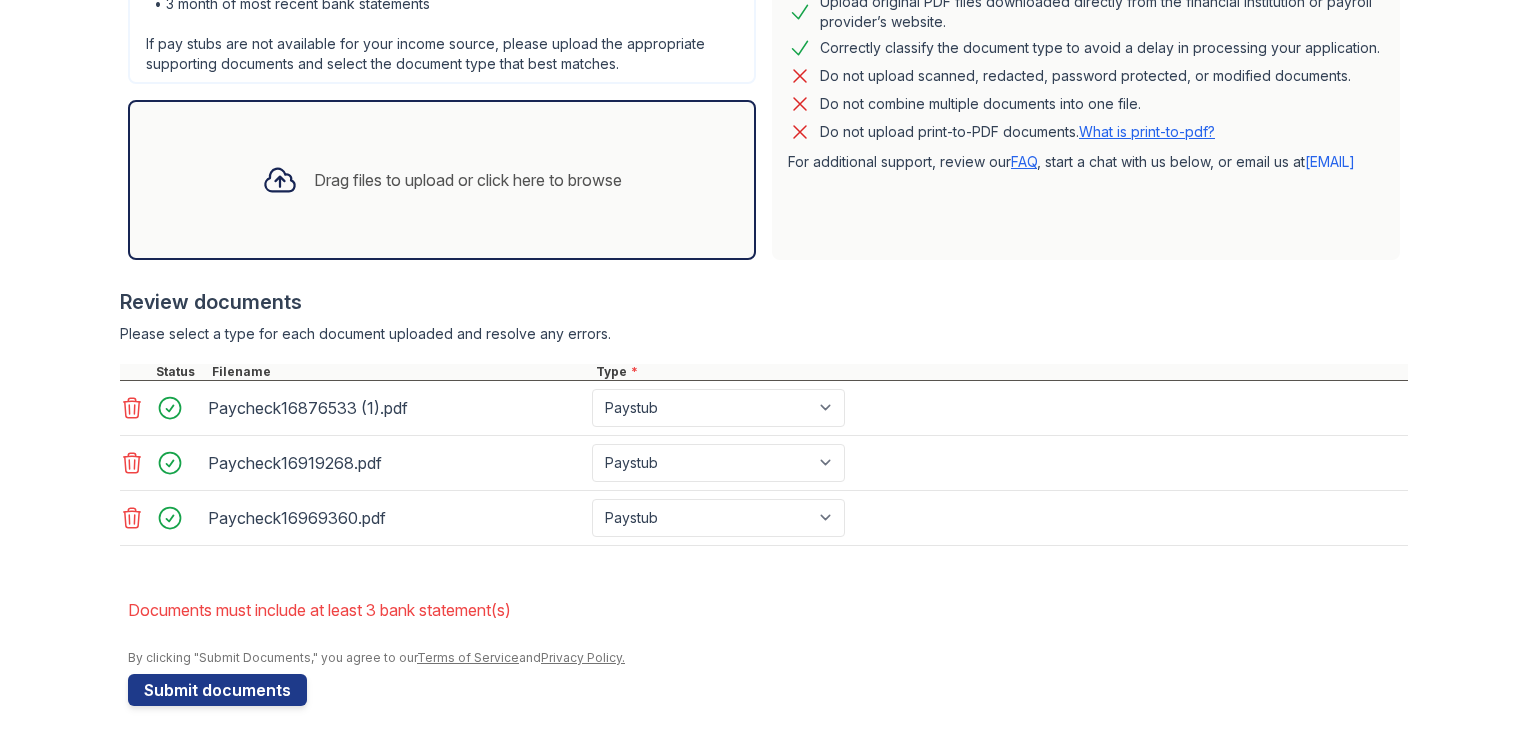 scroll, scrollTop: 576, scrollLeft: 0, axis: vertical 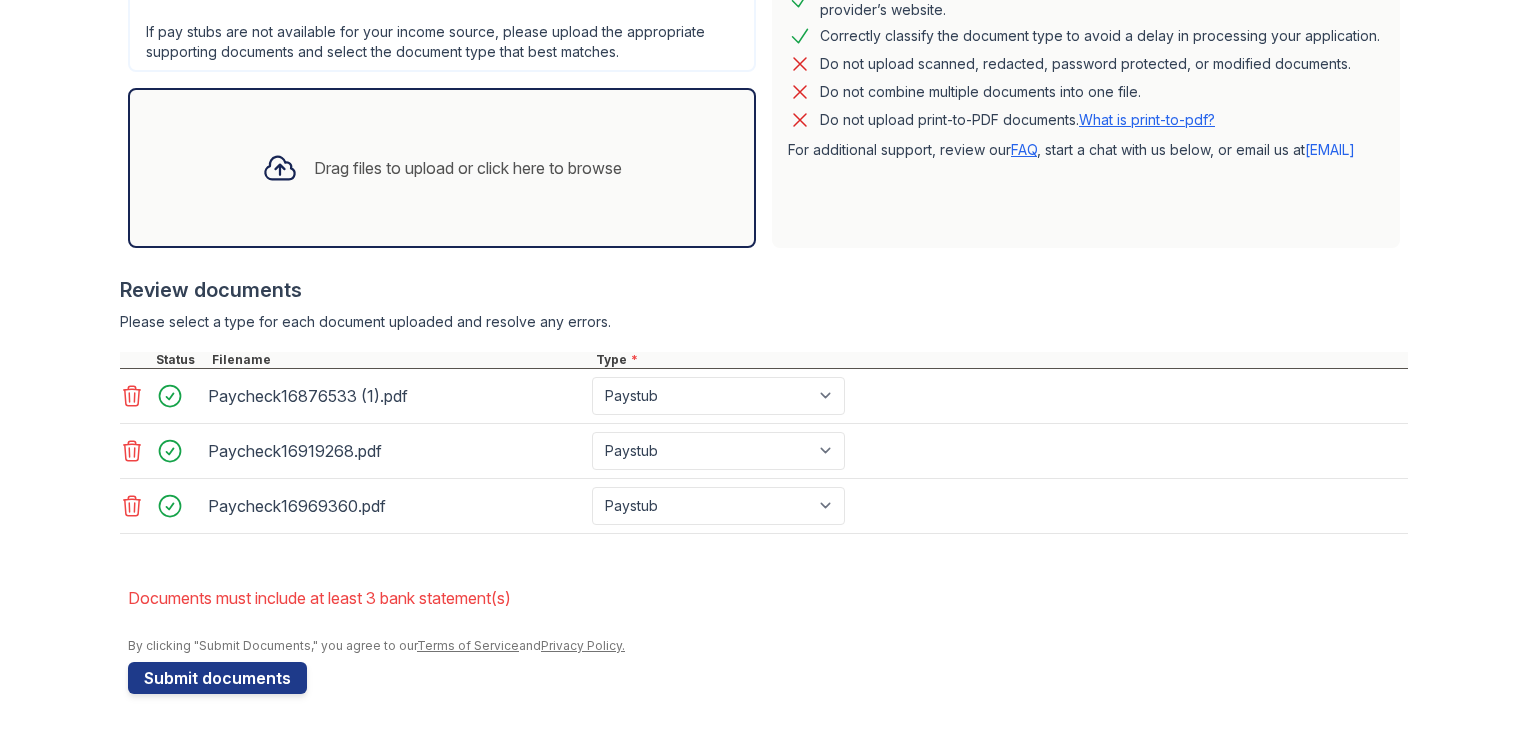 click on "Drag files to upload or click here to browse" at bounding box center (442, 168) 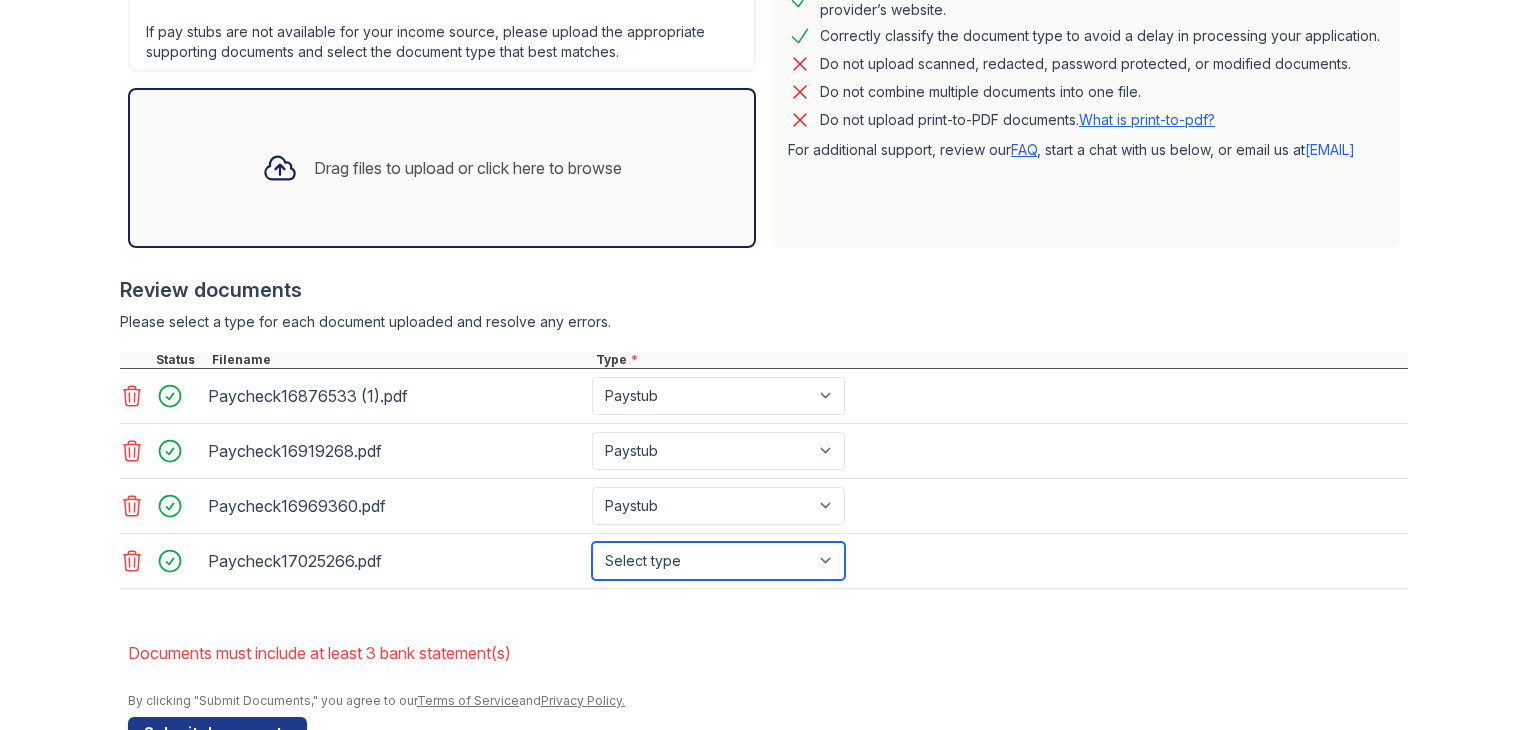 click on "Select type
Paystub
Bank Statement
Offer Letter
Tax Documents
Benefit Award Letter
Investment Account Statement
Other" at bounding box center [718, 561] 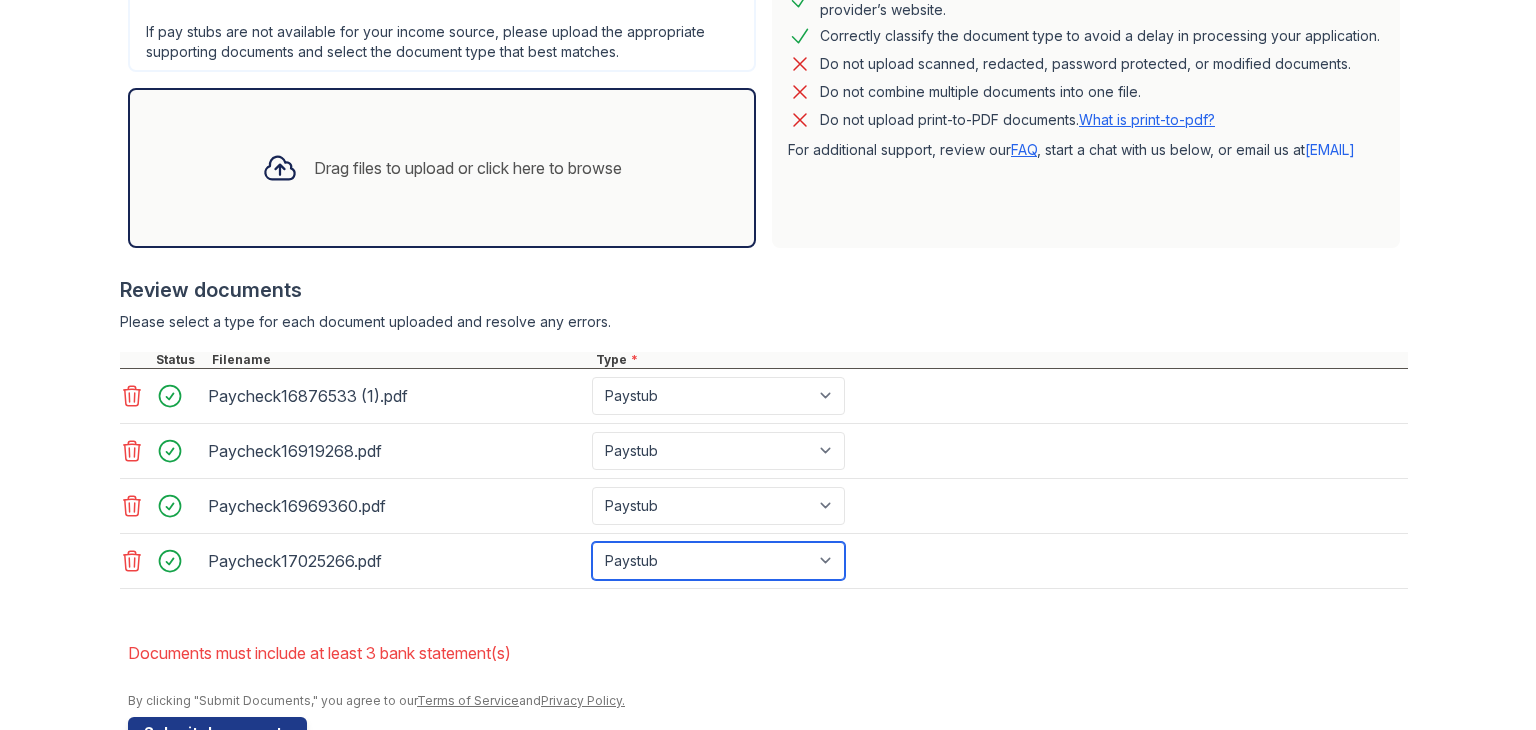 click on "Select type
Paystub
Bank Statement
Offer Letter
Tax Documents
Benefit Award Letter
Investment Account Statement
Other" at bounding box center [718, 561] 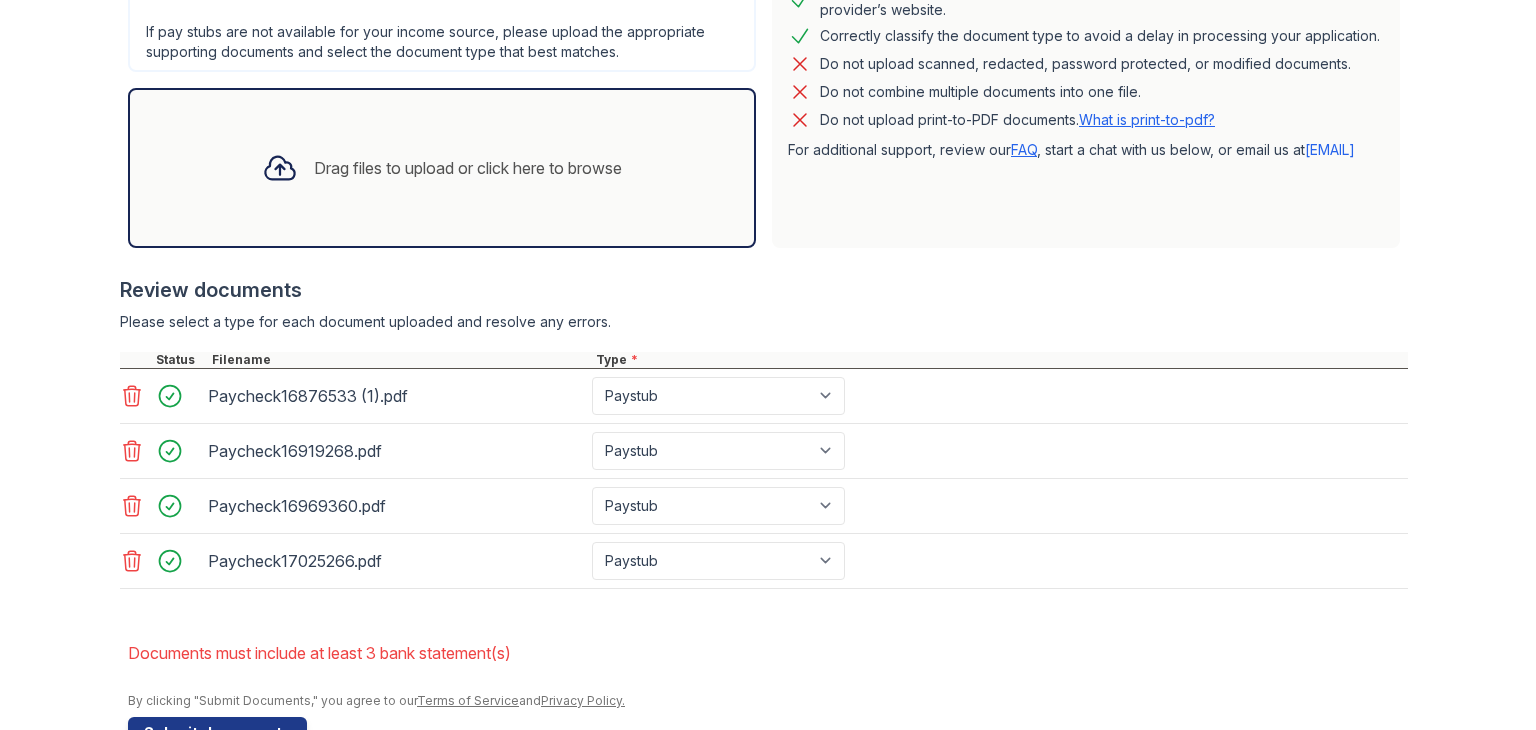 click on "Review documents" at bounding box center (764, 290) 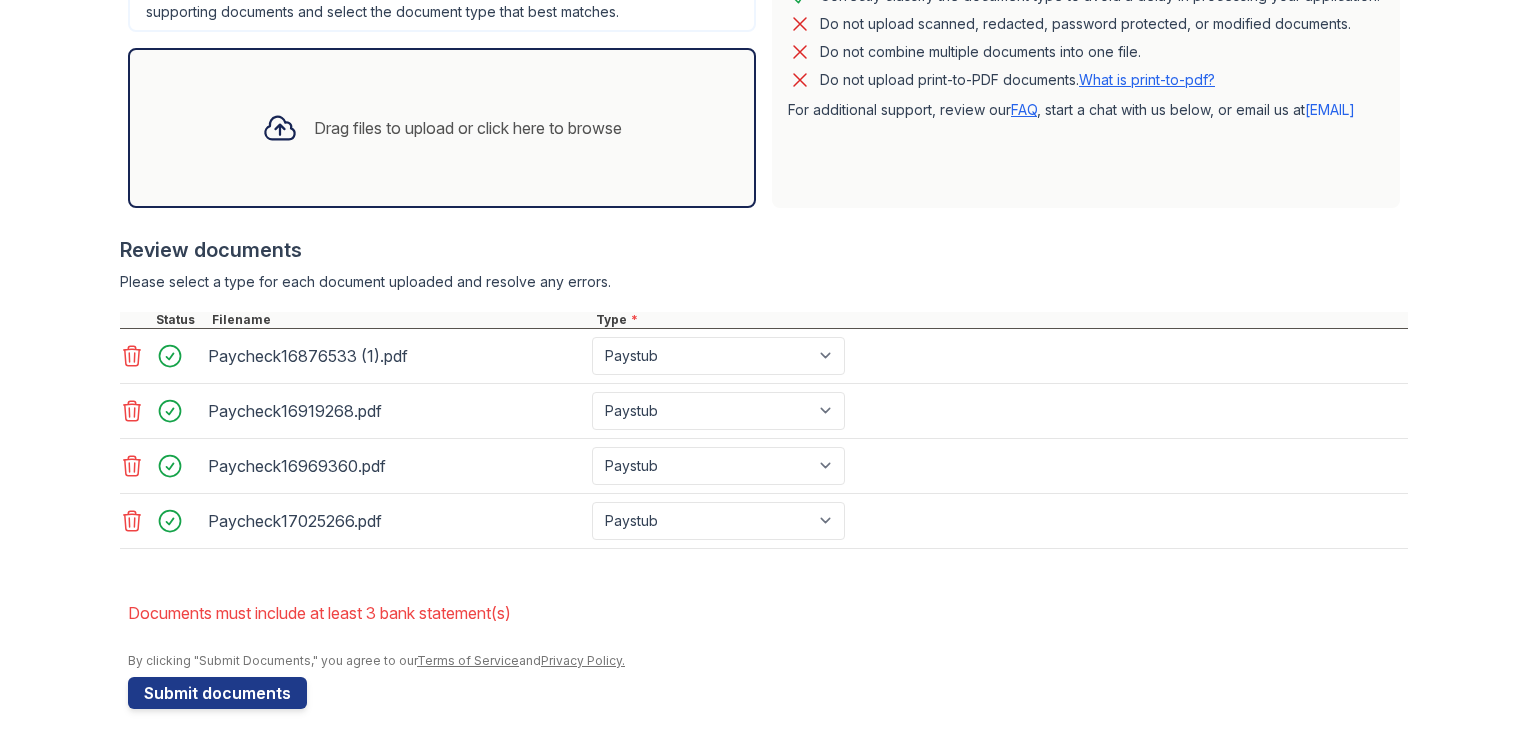 scroll, scrollTop: 631, scrollLeft: 0, axis: vertical 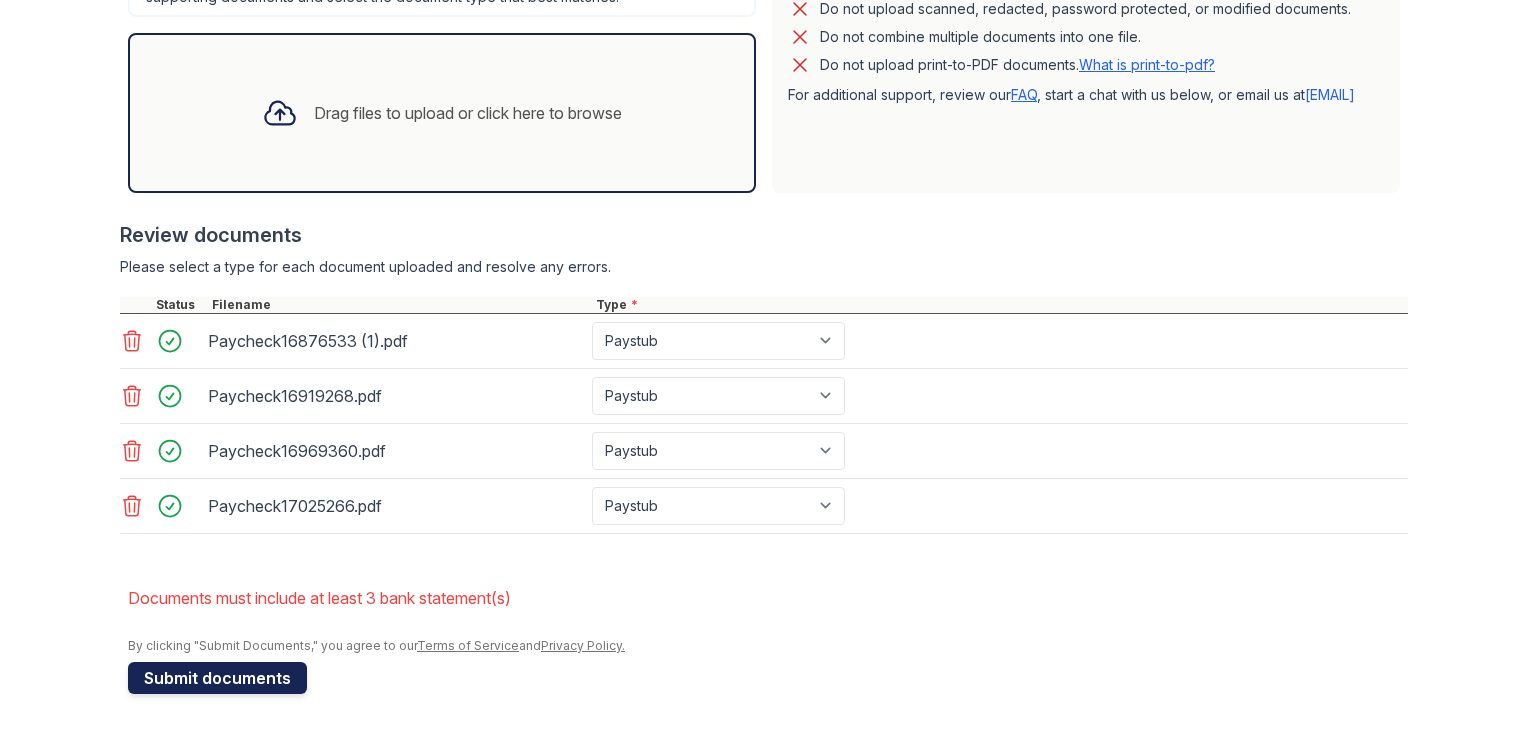 click on "Submit documents" at bounding box center (217, 678) 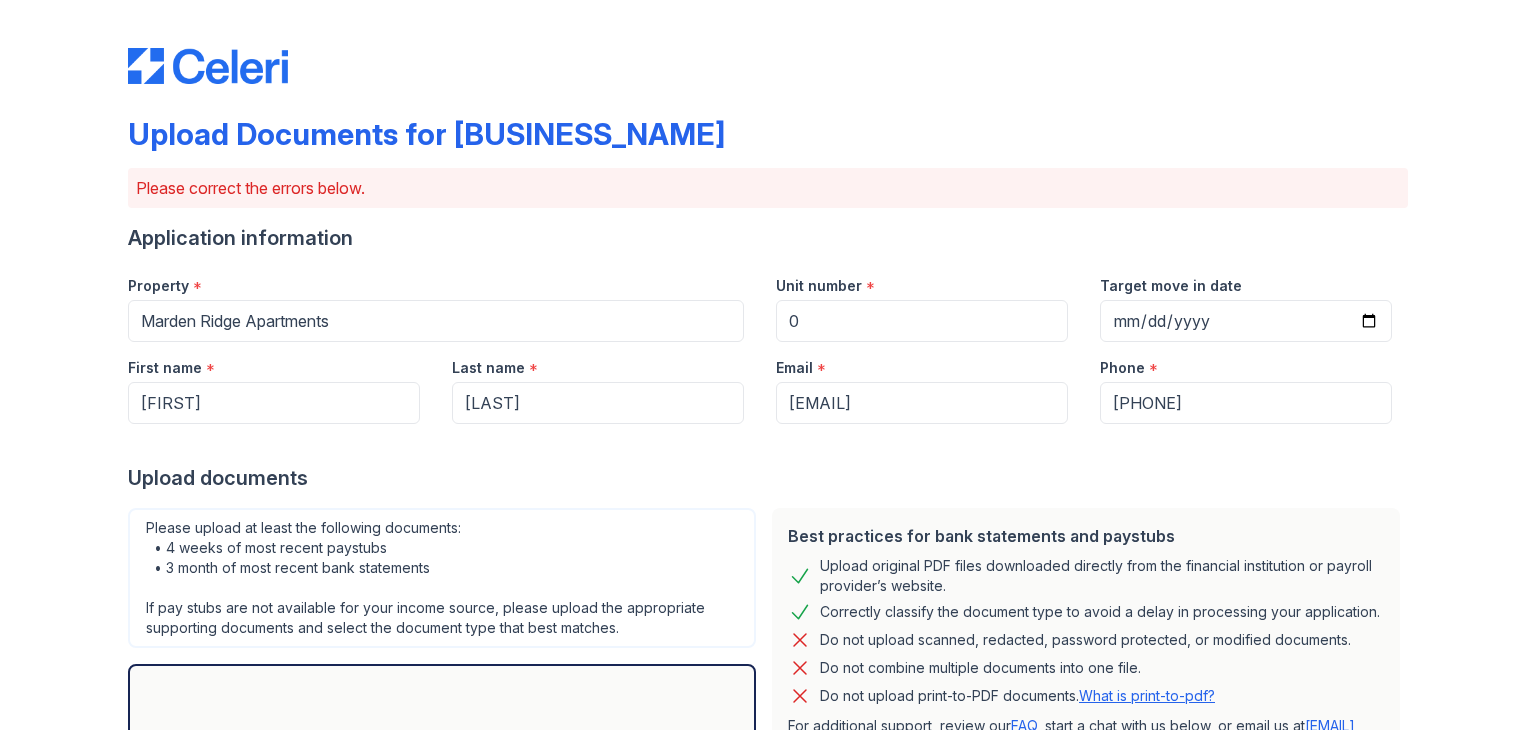 click on "Please upload at least the following documents:
• 4 weeks of most recent paystubs
• 3 month of most recent bank statements
If pay stubs are not available for your income source, please upload the appropriate supporting documents and select the document type that best matches." at bounding box center [442, 578] 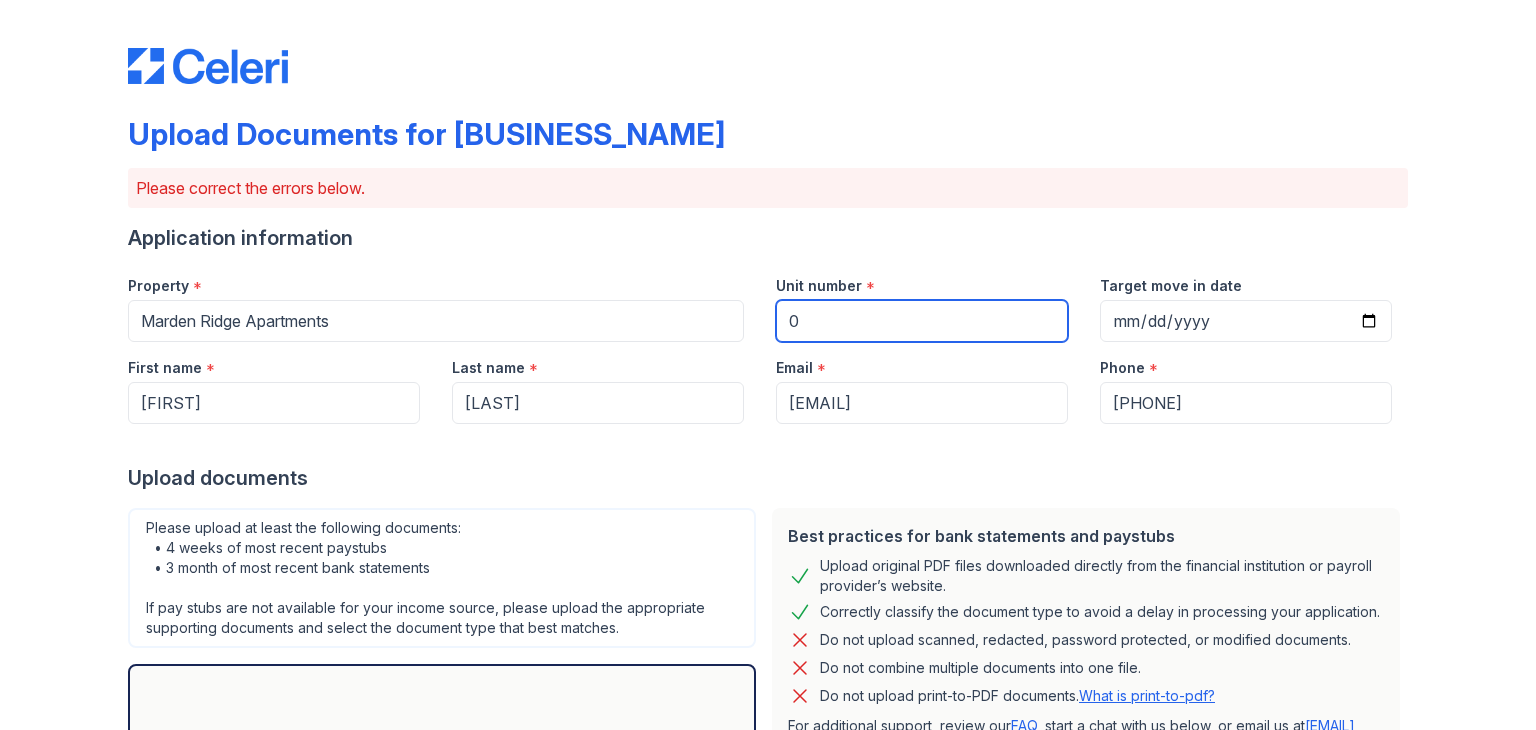 click on "0" at bounding box center (922, 321) 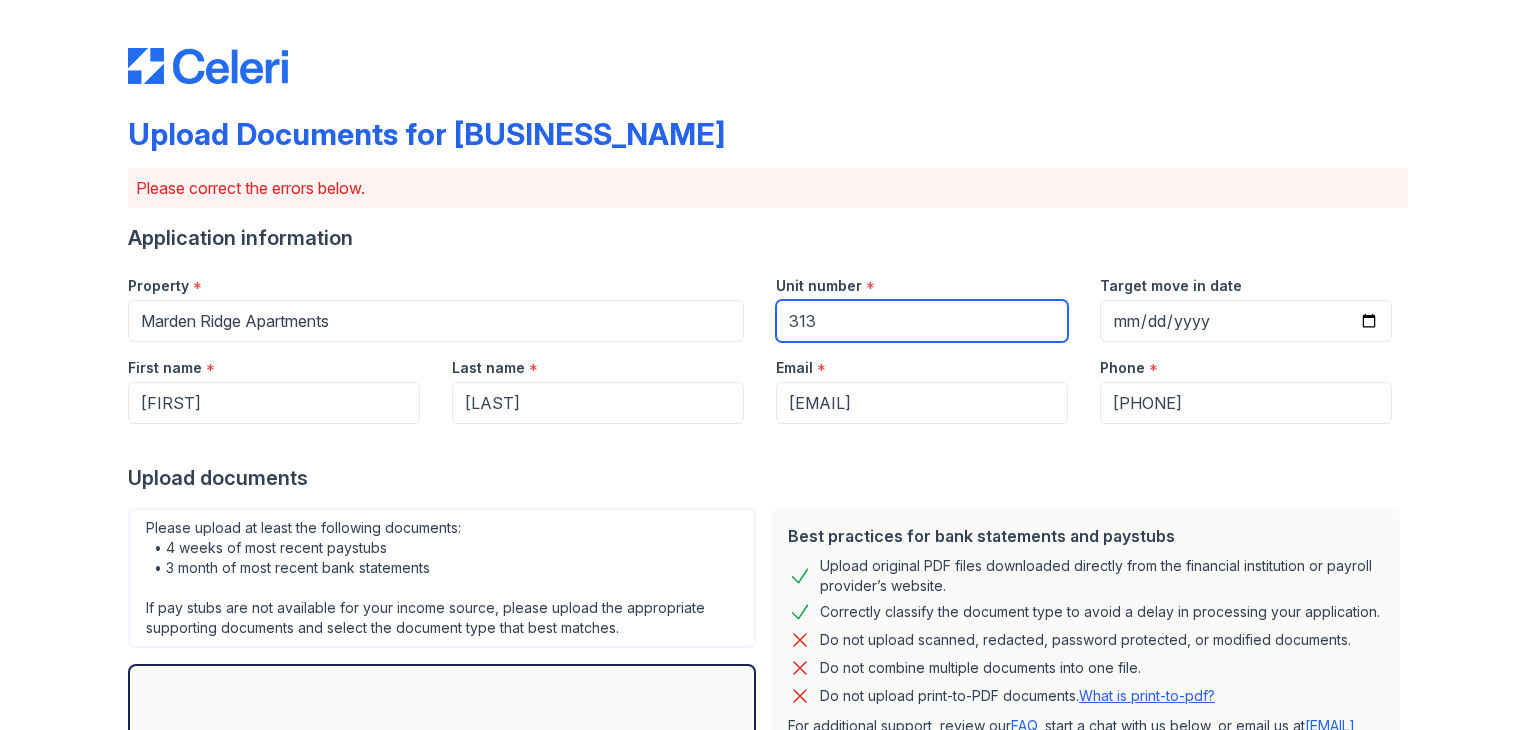 type on "313" 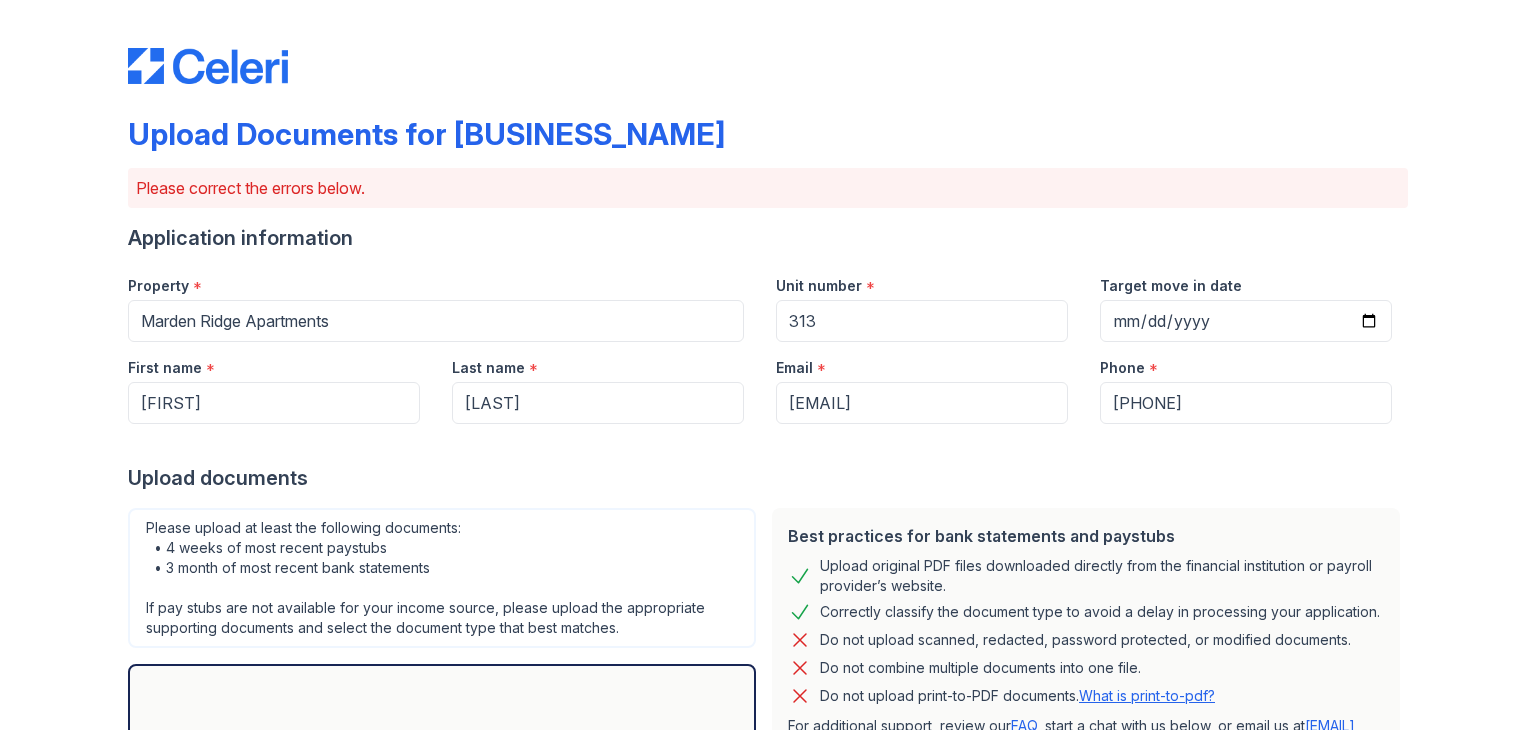 click on "Upload documents" at bounding box center [768, 478] 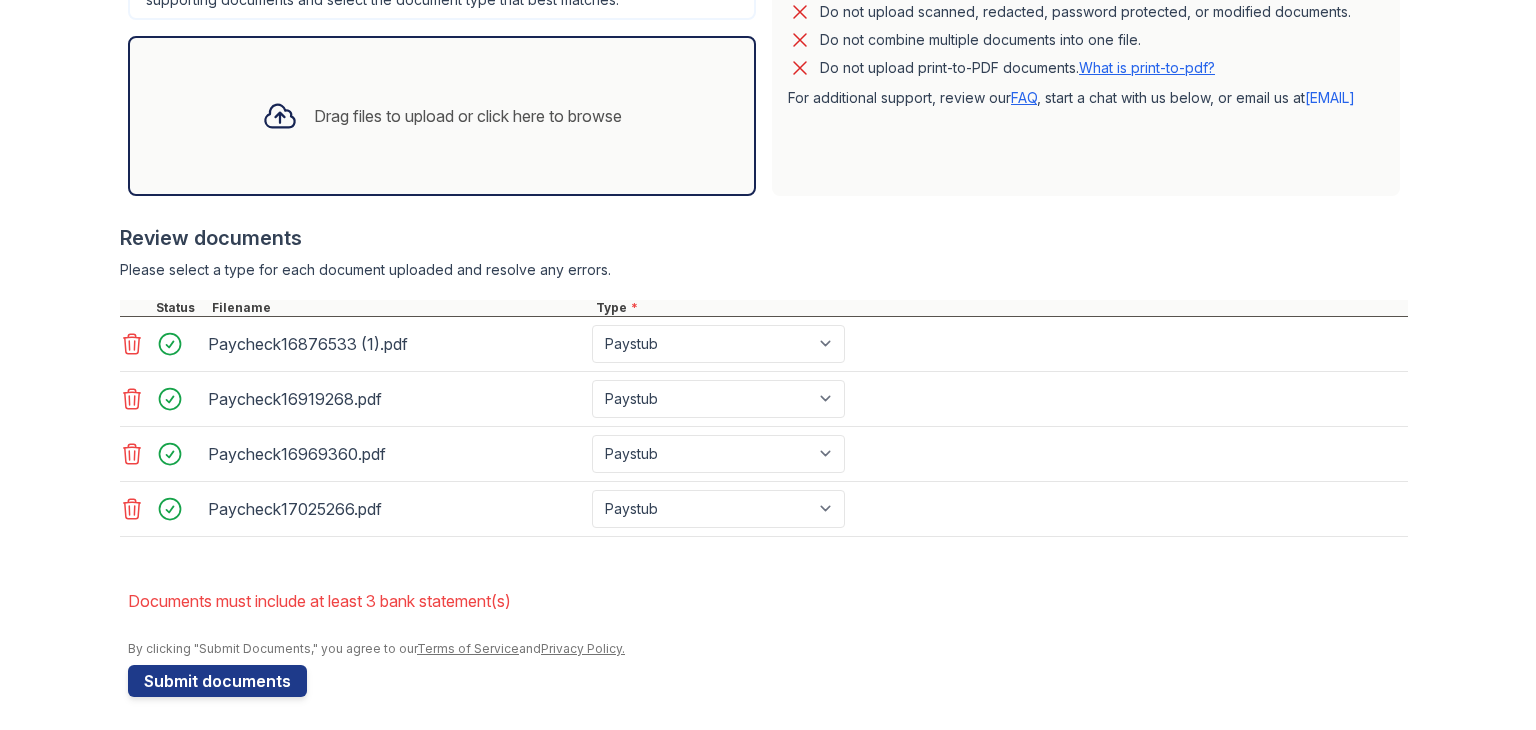 scroll, scrollTop: 631, scrollLeft: 0, axis: vertical 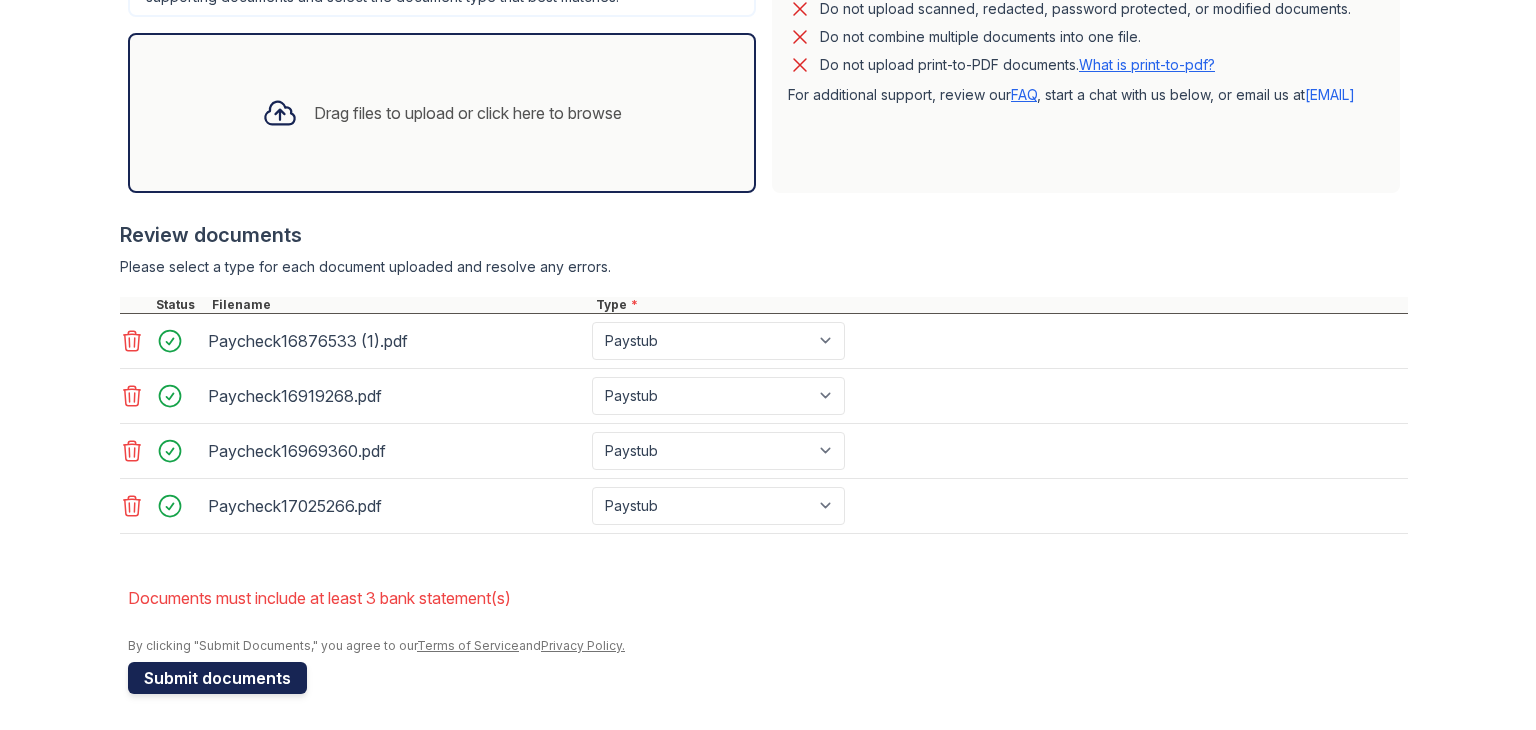 click on "Submit documents" at bounding box center [217, 678] 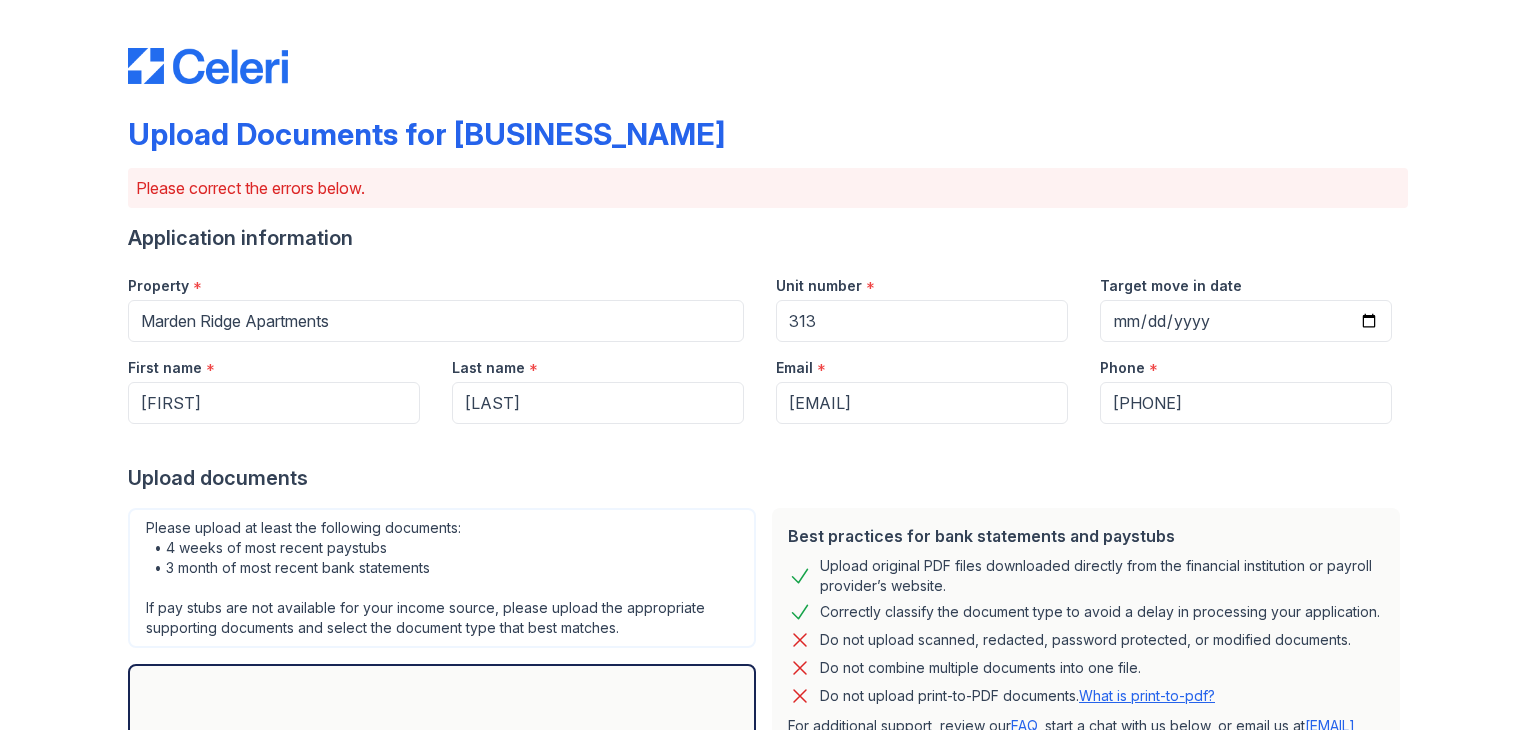 click on "Please upload at least the following documents:
• 4 weeks of most recent paystubs
• 3 month of most recent bank statements
If pay stubs are not available for your income source, please upload the appropriate supporting documents and select the document type that best matches.
Drag files to upload or click here to browse" at bounding box center (442, 666) 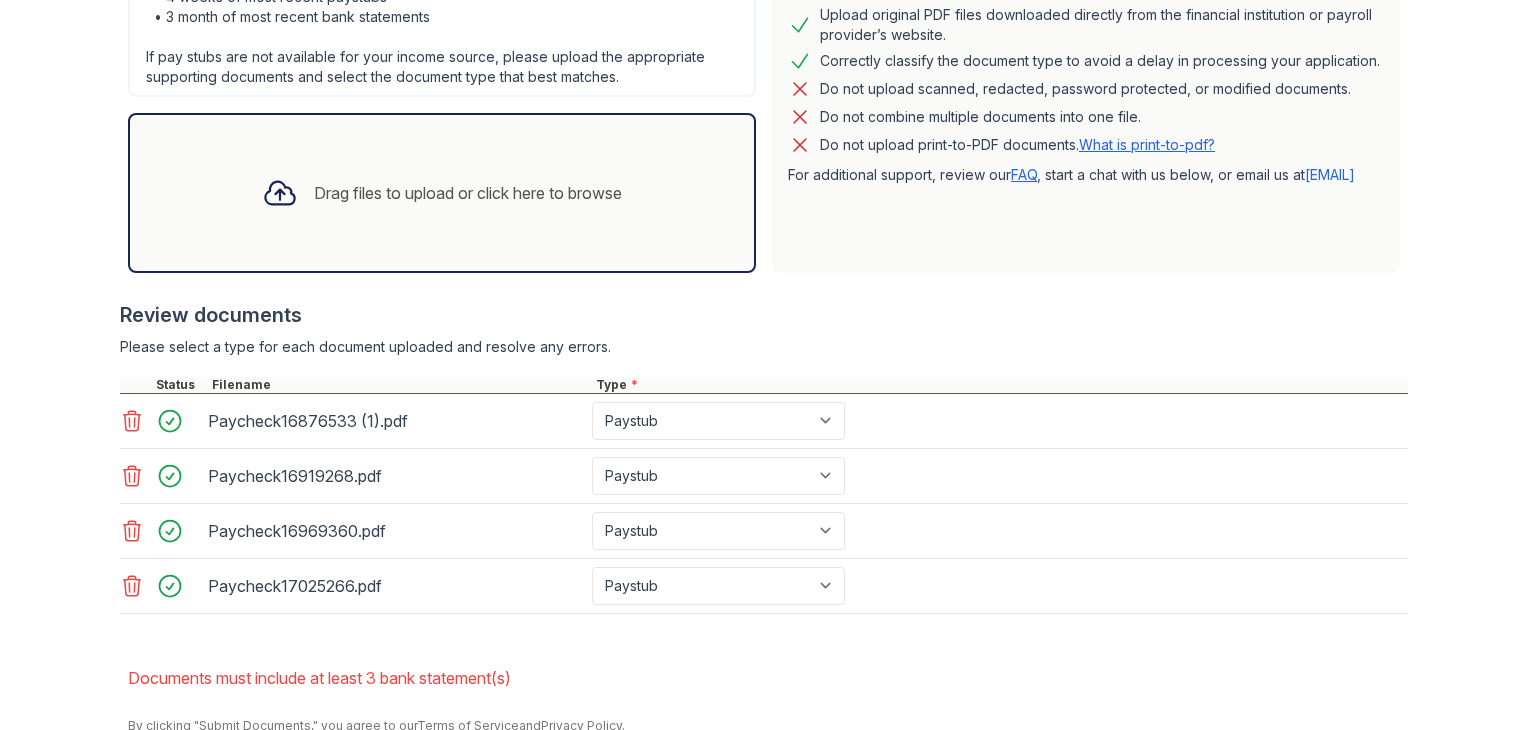 scroll, scrollTop: 631, scrollLeft: 0, axis: vertical 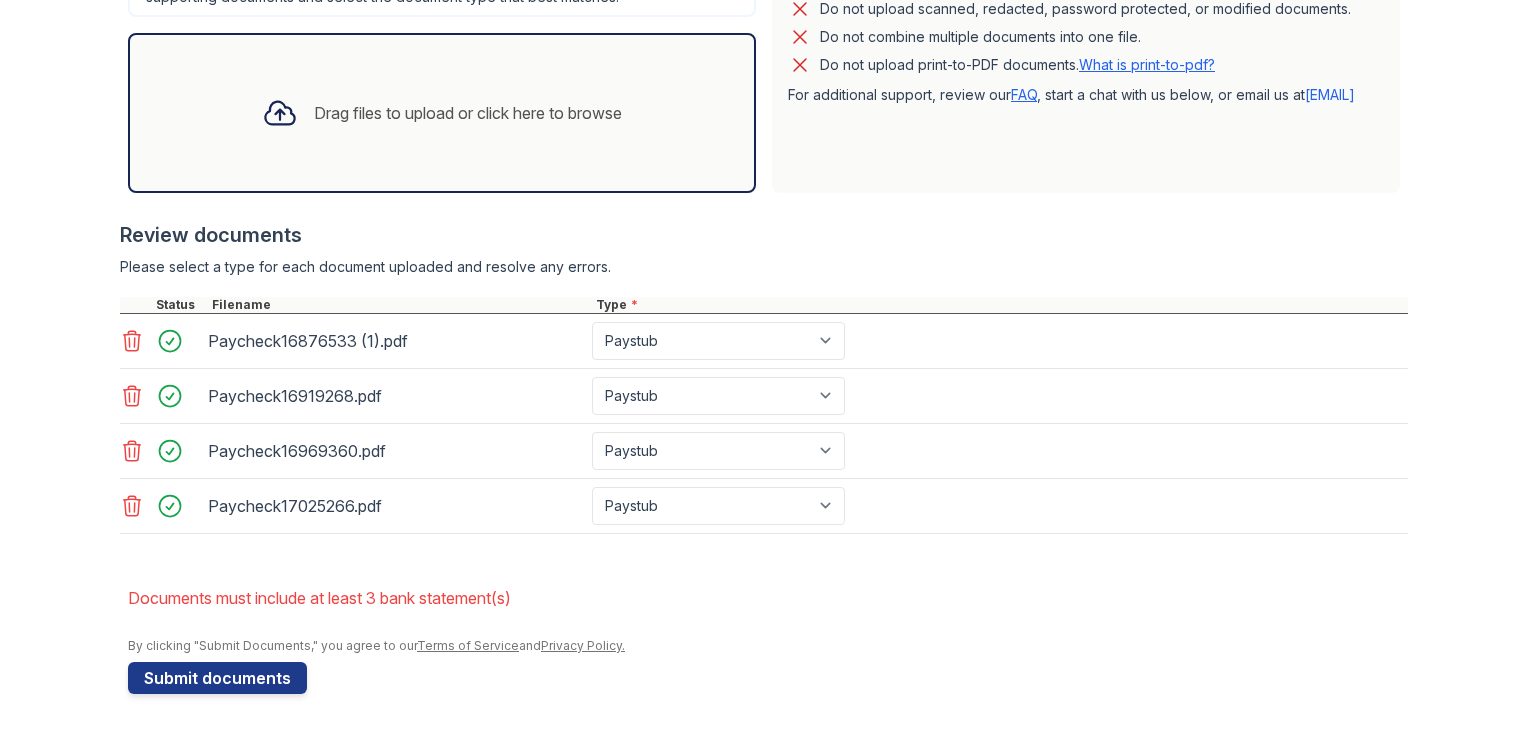 click on "Drag files to upload or click here to browse" at bounding box center [442, 113] 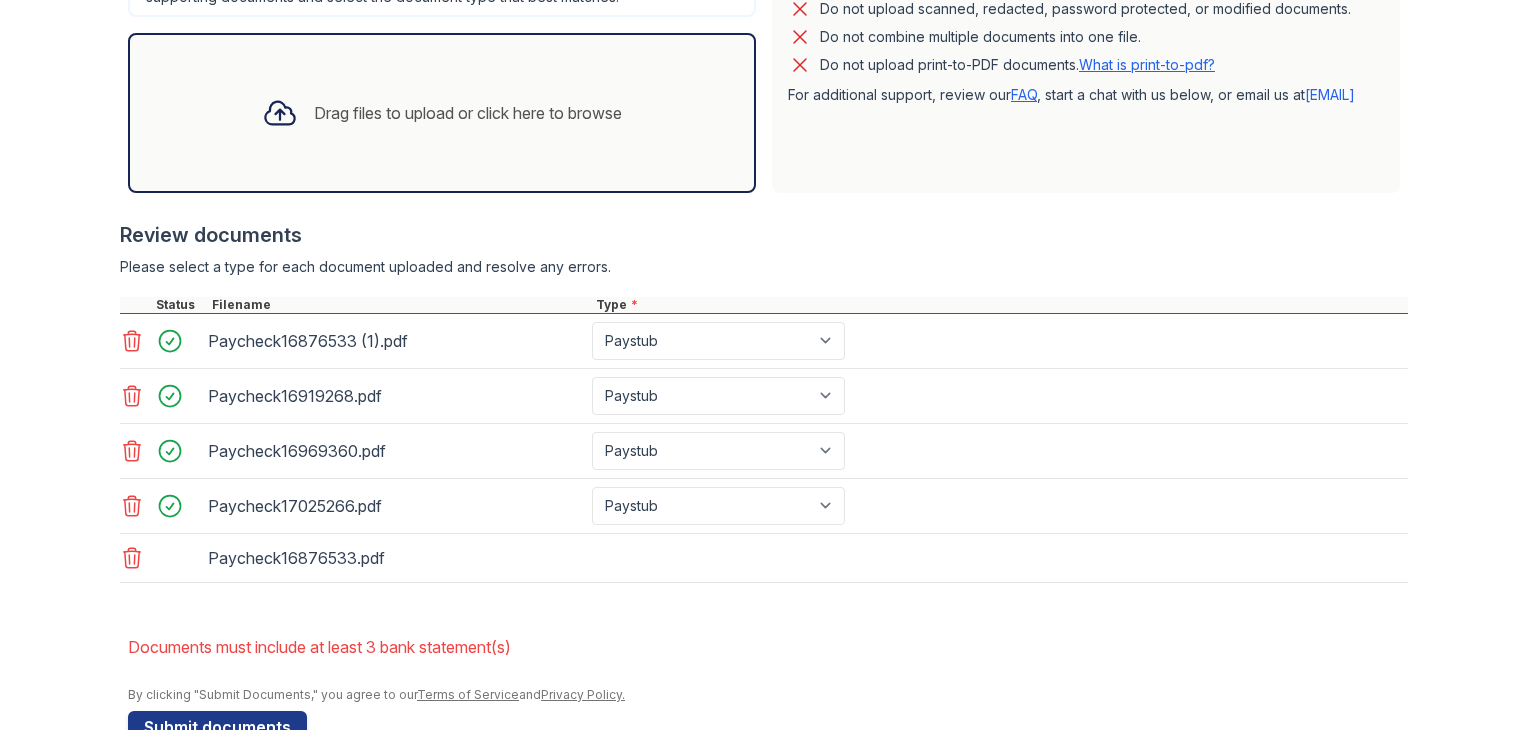 click on "Paycheck16876533 (1).pdf" at bounding box center (396, 341) 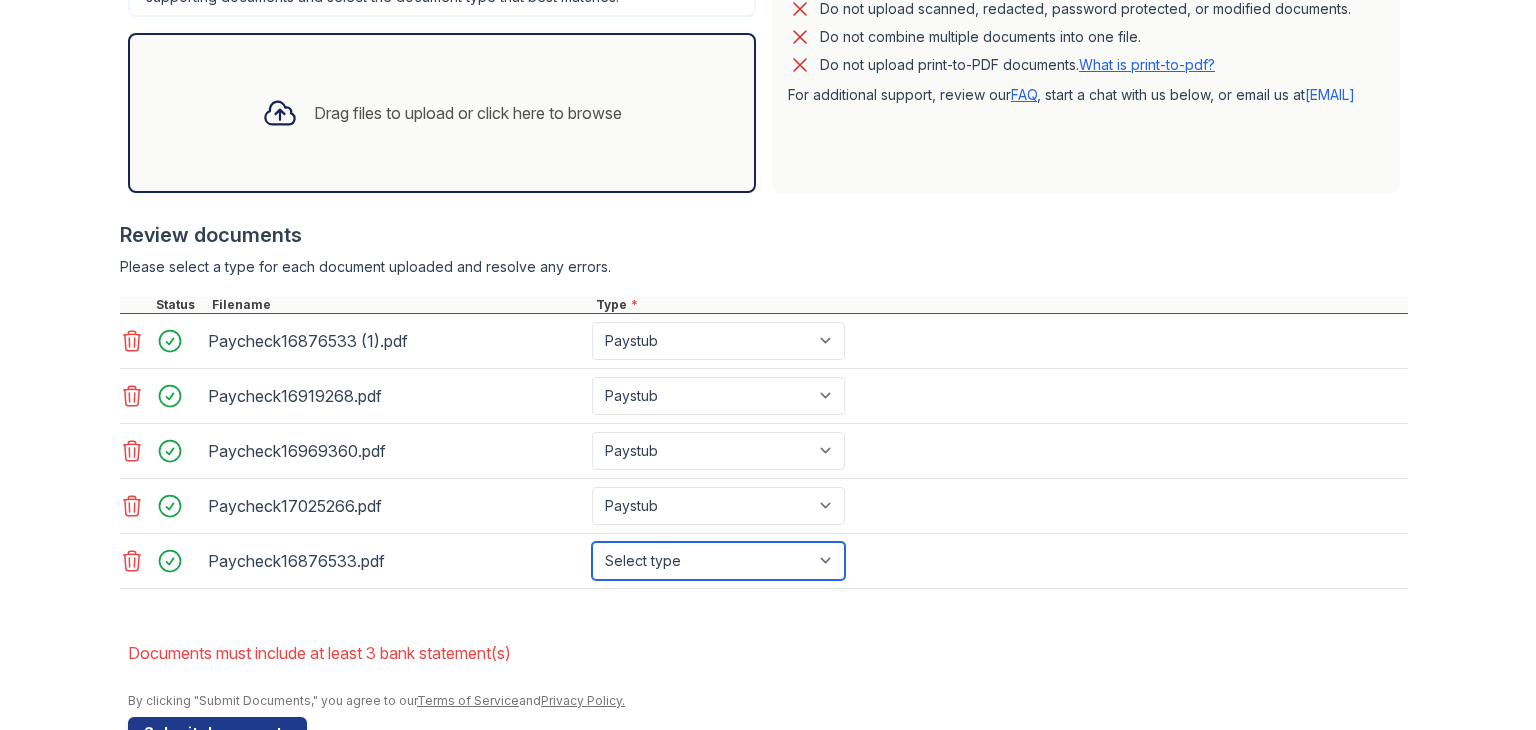 click on "Select type
Paystub
Bank Statement
Offer Letter
Tax Documents
Benefit Award Letter
Investment Account Statement
Other" at bounding box center (718, 561) 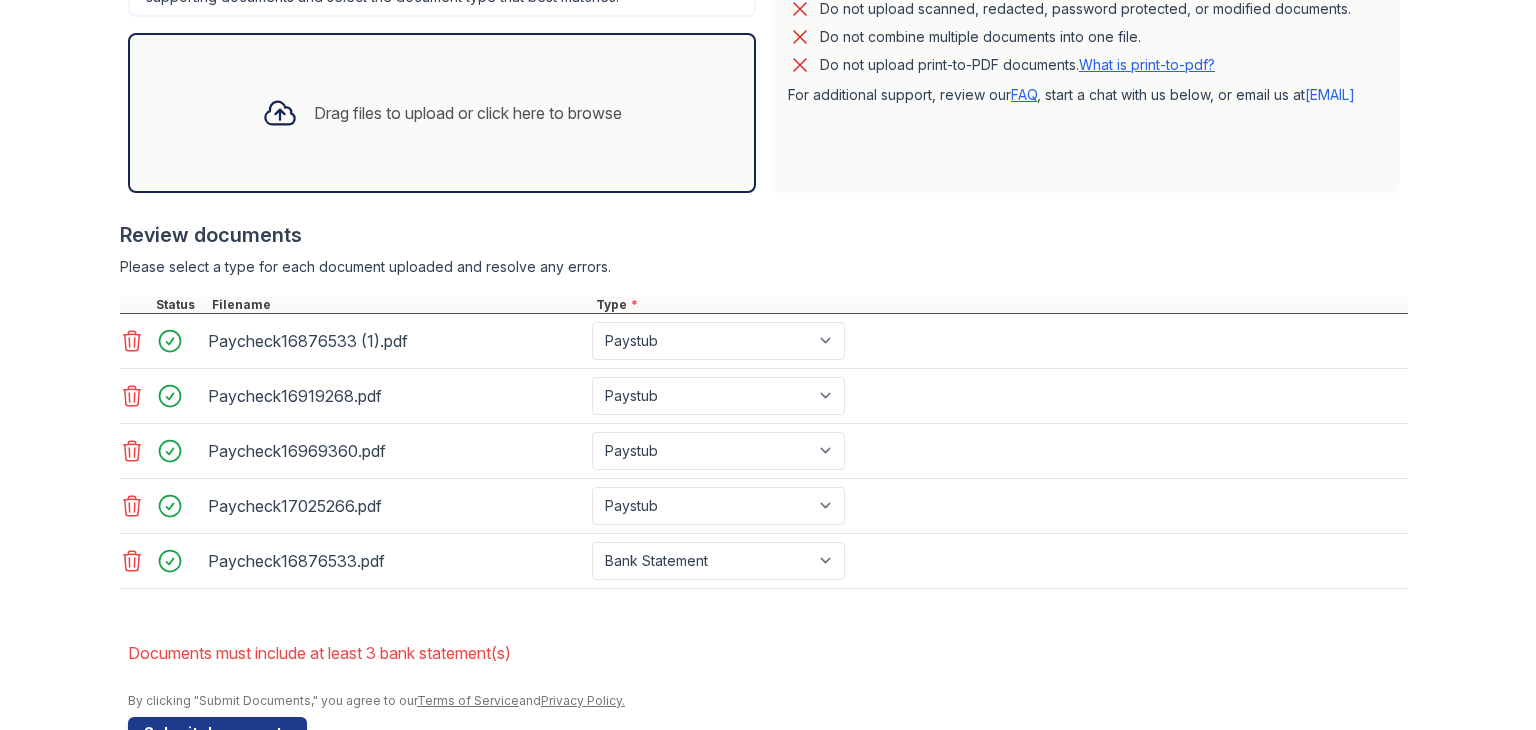 click on "Drag files to upload or click here to browse" at bounding box center (468, 113) 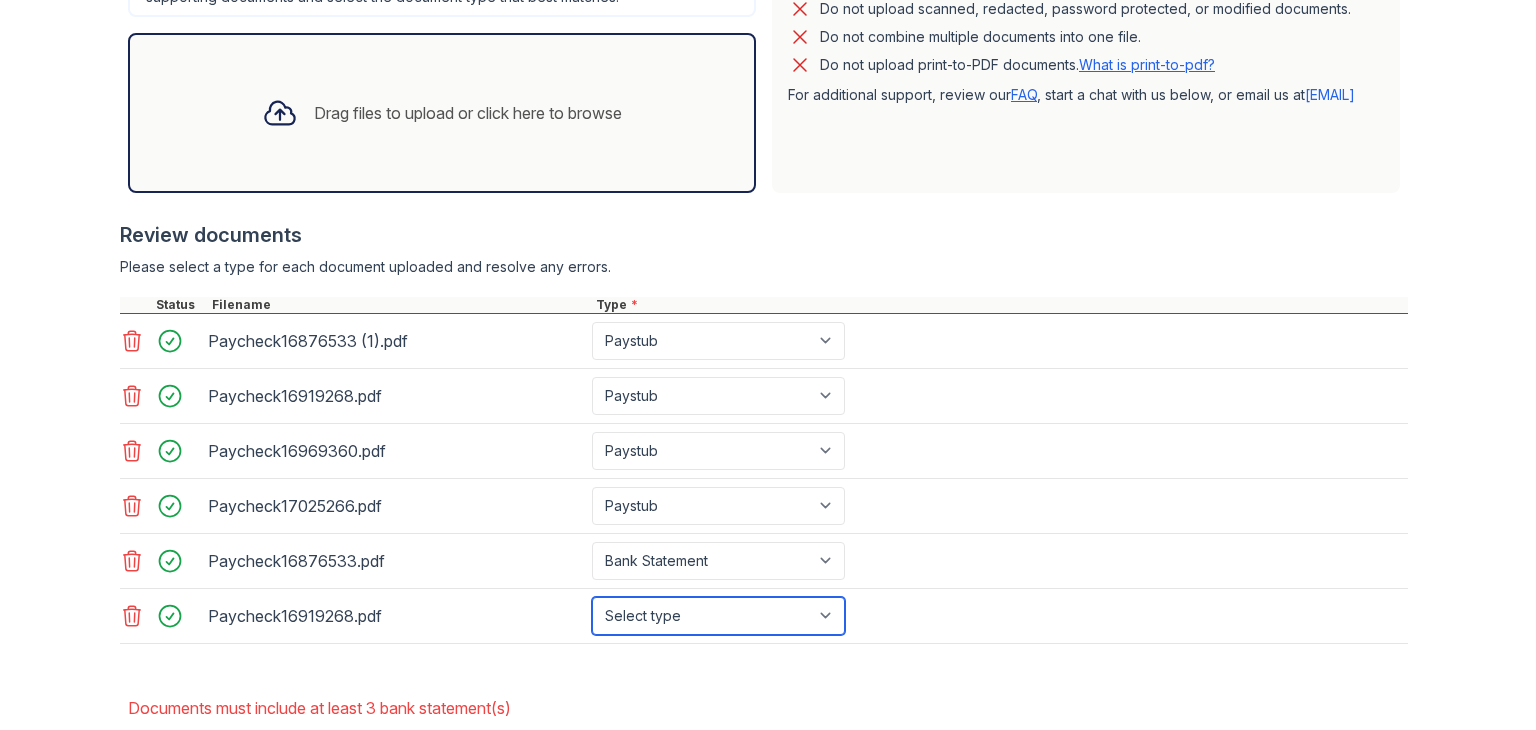 click on "Select type
Paystub
Bank Statement
Offer Letter
Tax Documents
Benefit Award Letter
Investment Account Statement
Other" at bounding box center [718, 616] 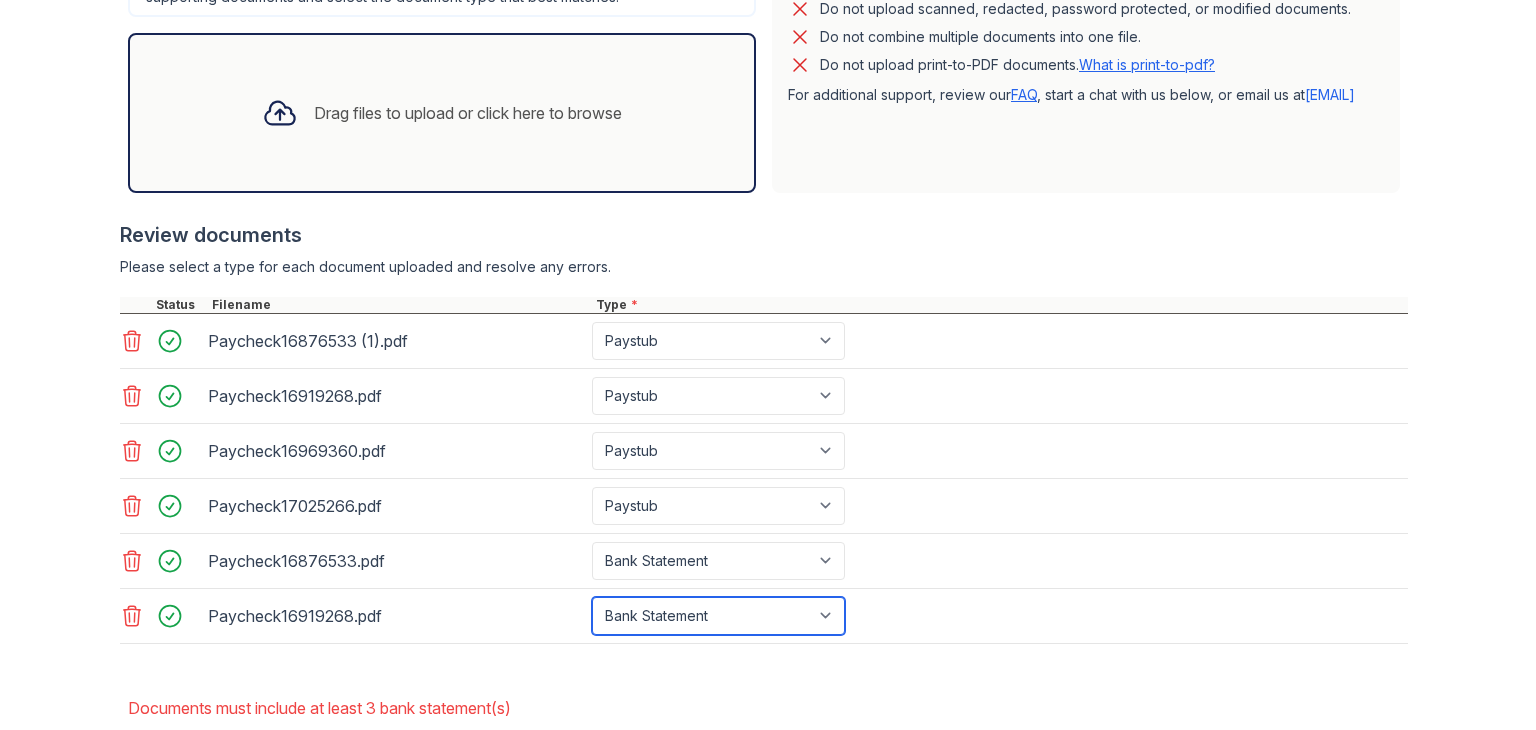 click on "Select type
Paystub
Bank Statement
Offer Letter
Tax Documents
Benefit Award Letter
Investment Account Statement
Other" at bounding box center (718, 616) 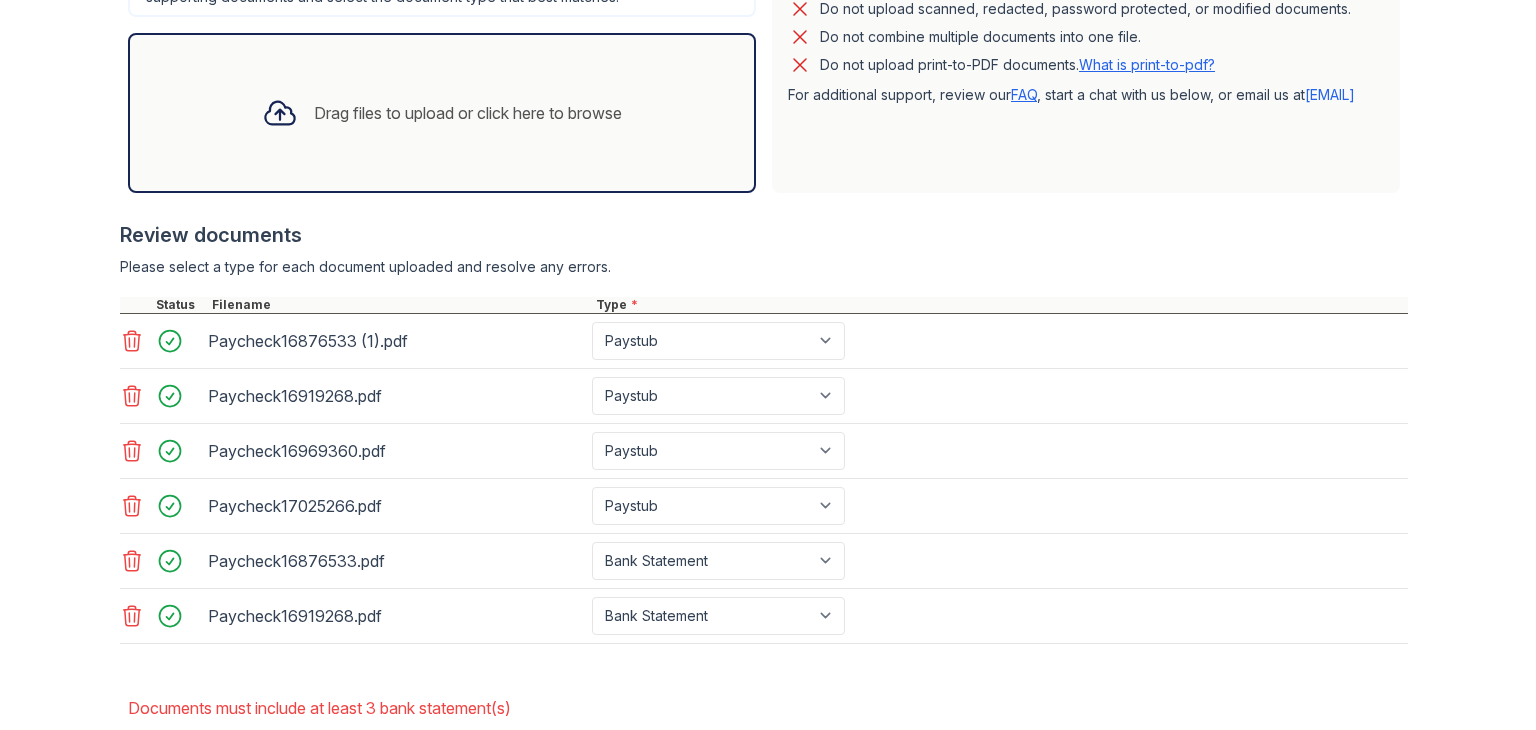 click on "Drag files to upload or click here to browse" at bounding box center [442, 113] 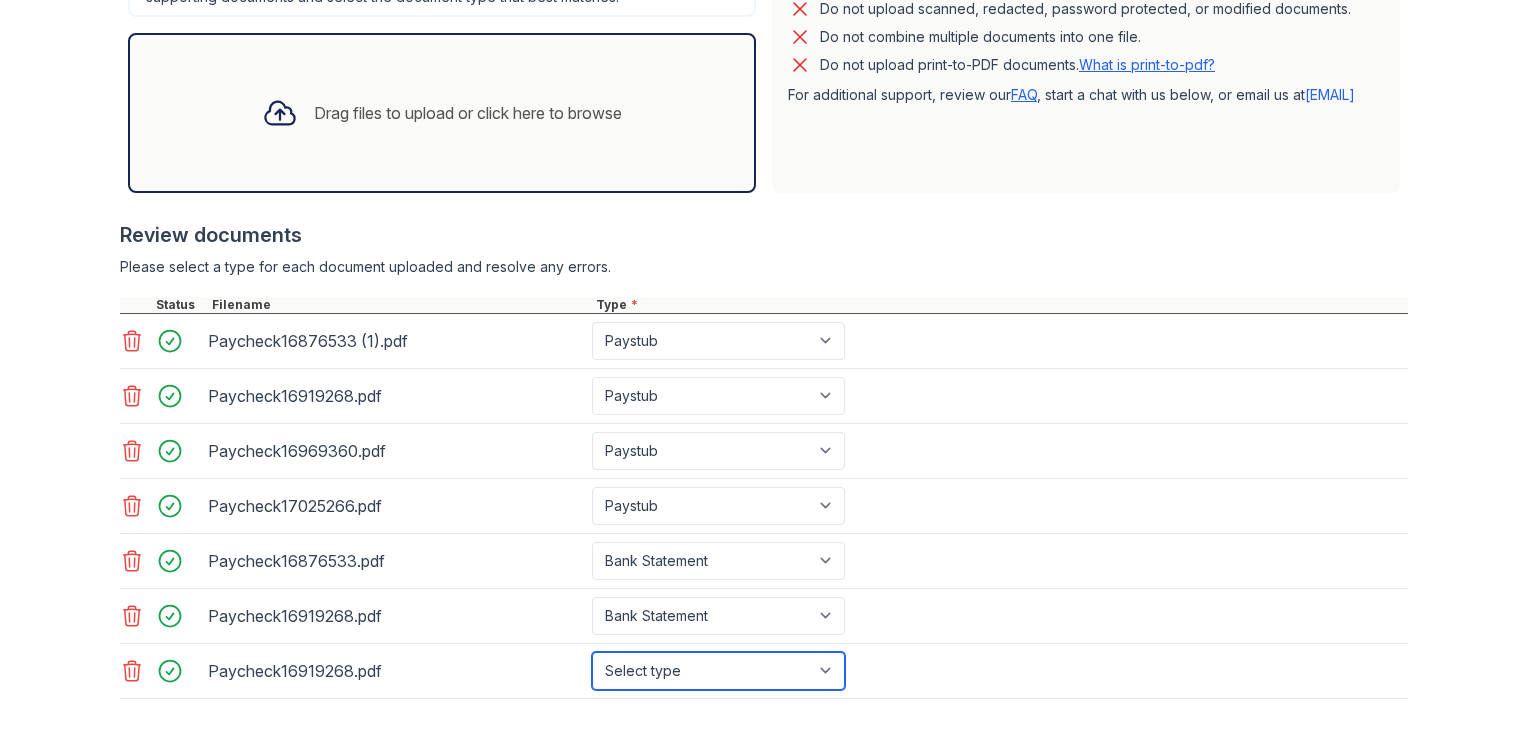 click on "Select type
Paystub
Bank Statement
Offer Letter
Tax Documents
Benefit Award Letter
Investment Account Statement
Other" at bounding box center (718, 671) 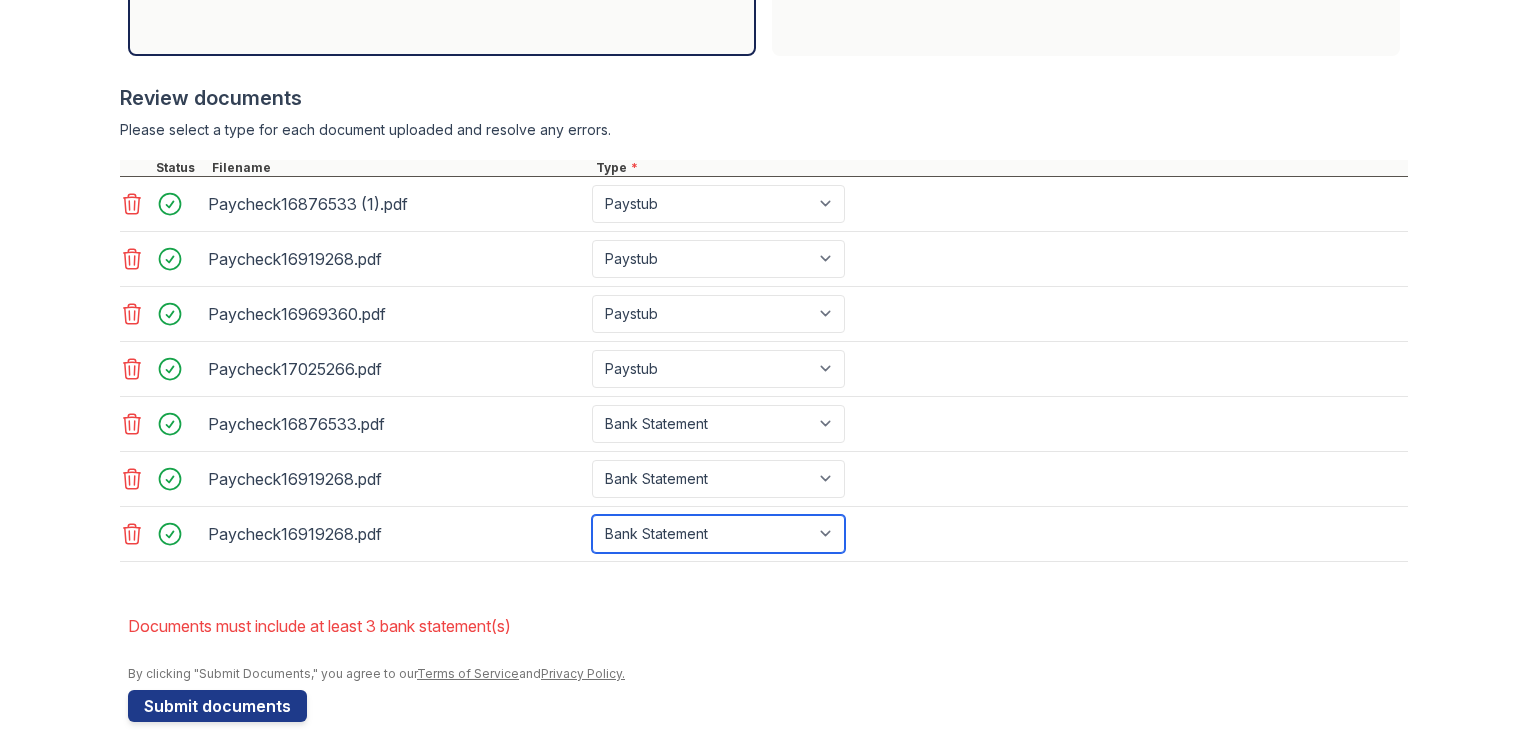 scroll, scrollTop: 769, scrollLeft: 0, axis: vertical 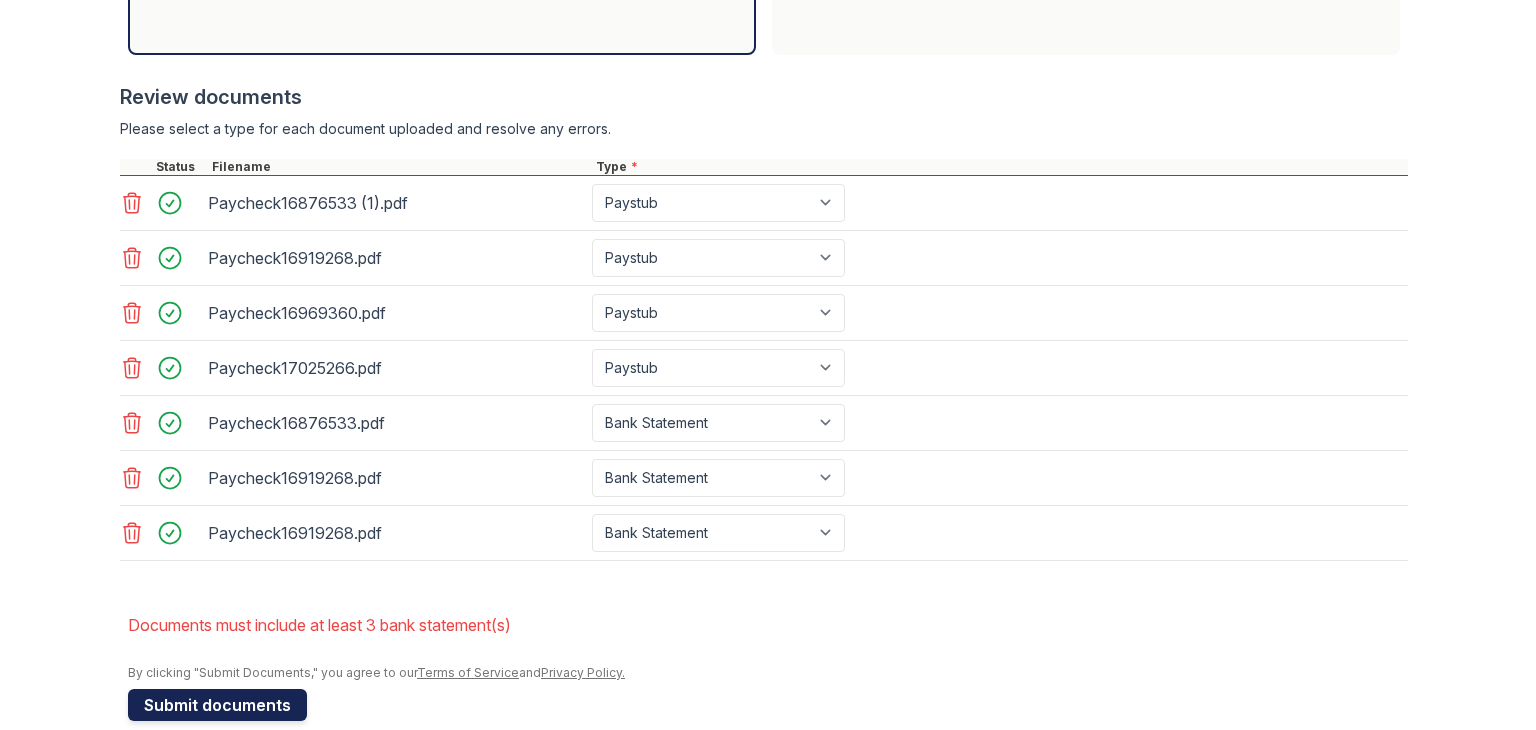 click on "Submit documents" at bounding box center (217, 705) 